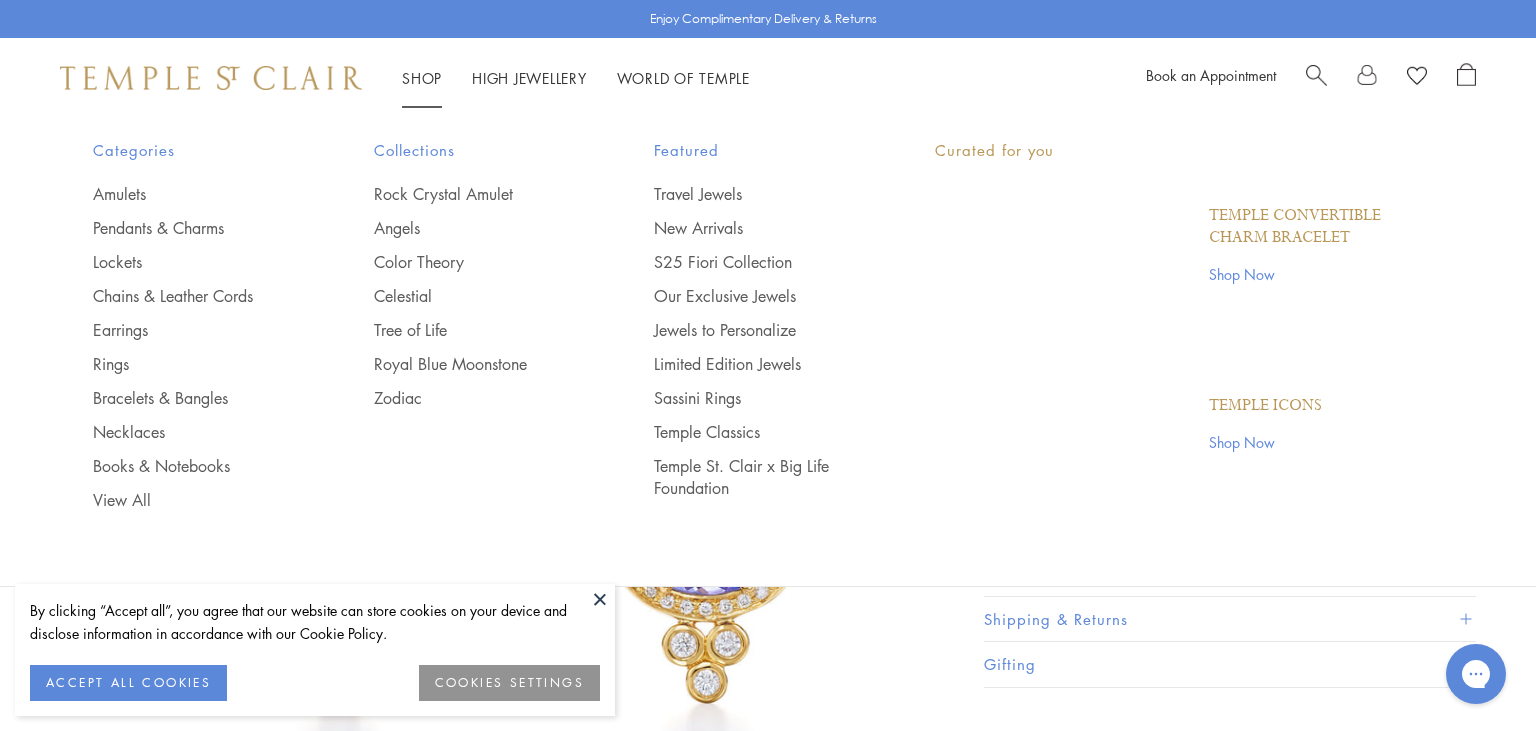 scroll, scrollTop: 0, scrollLeft: 0, axis: both 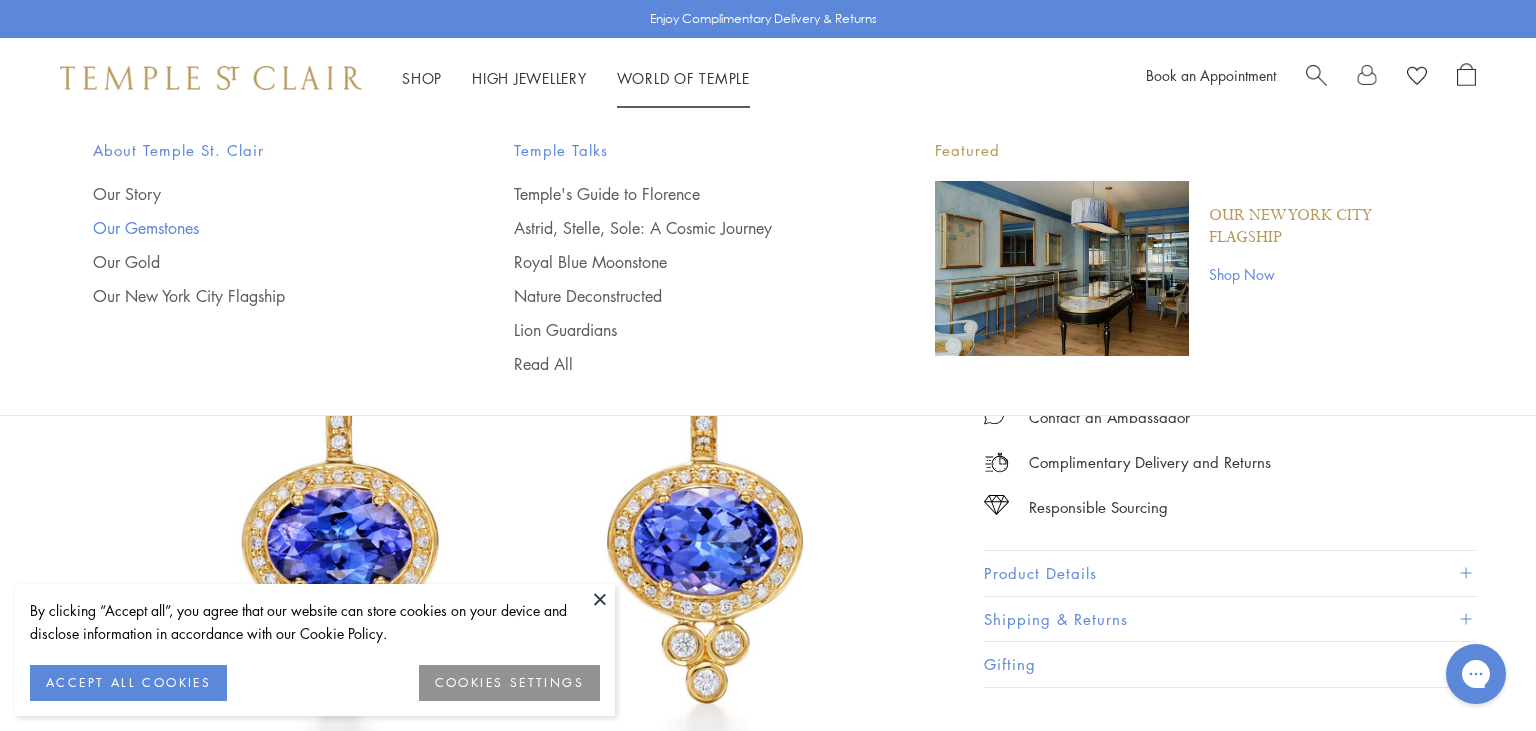 click on "Our Gemstones" at bounding box center (263, 228) 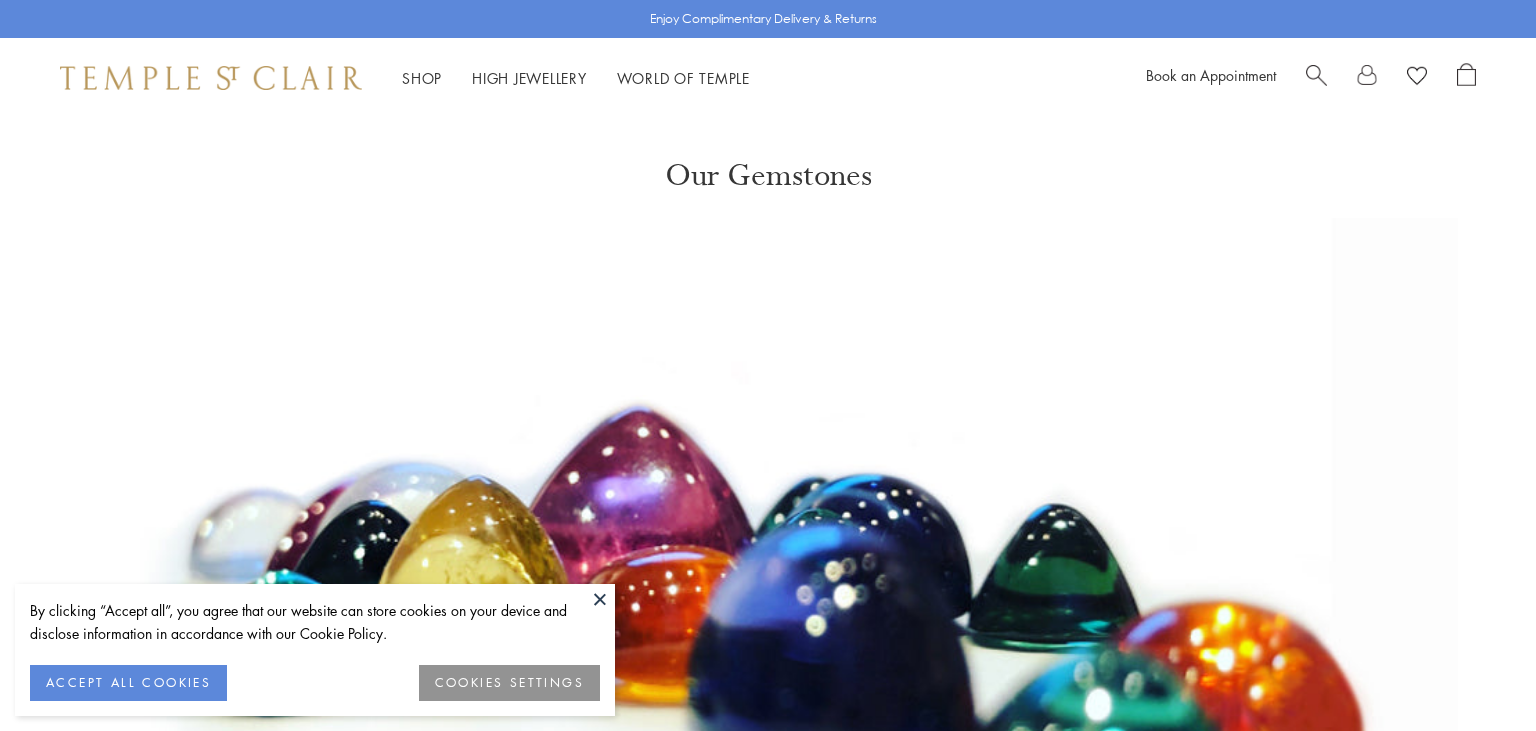 scroll, scrollTop: 0, scrollLeft: 0, axis: both 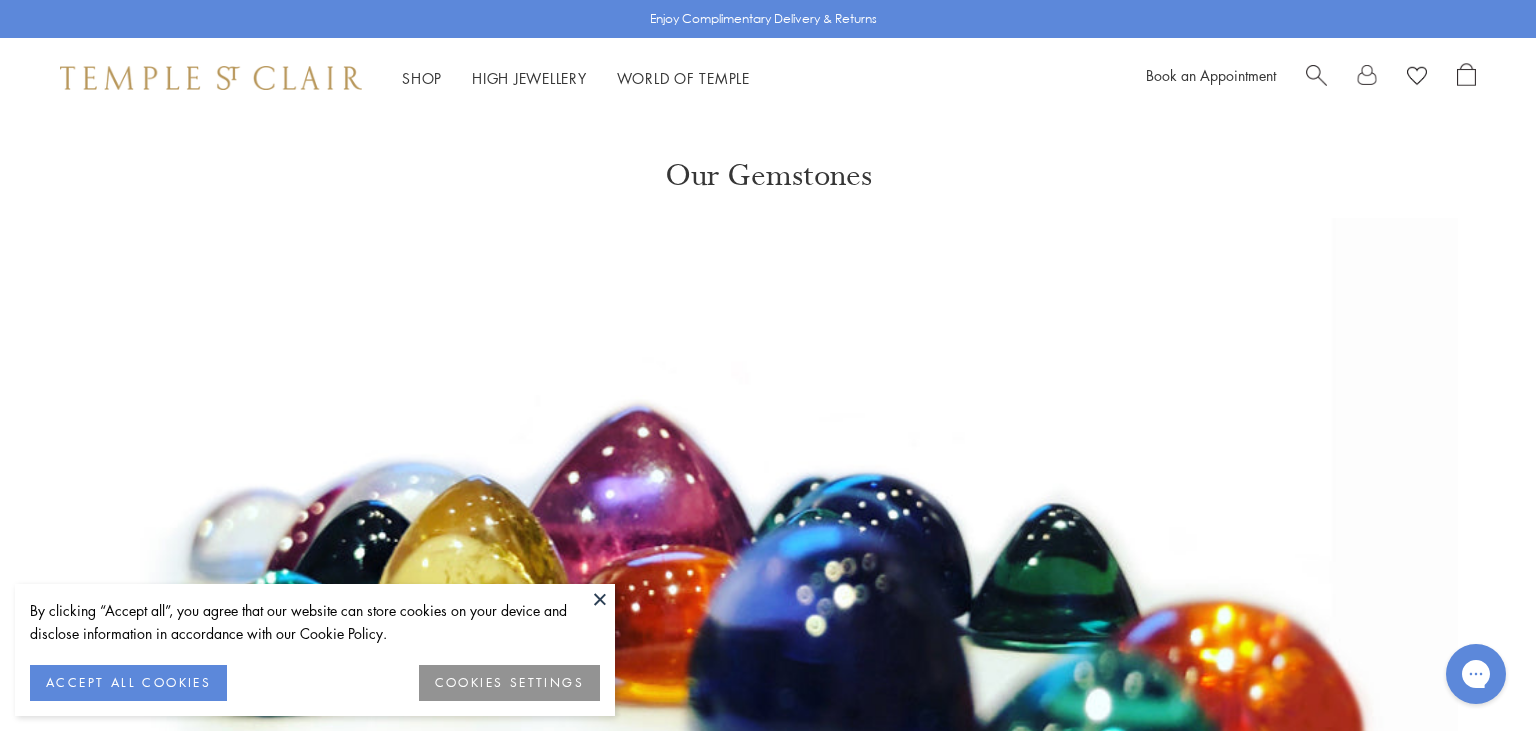 click at bounding box center [600, 599] 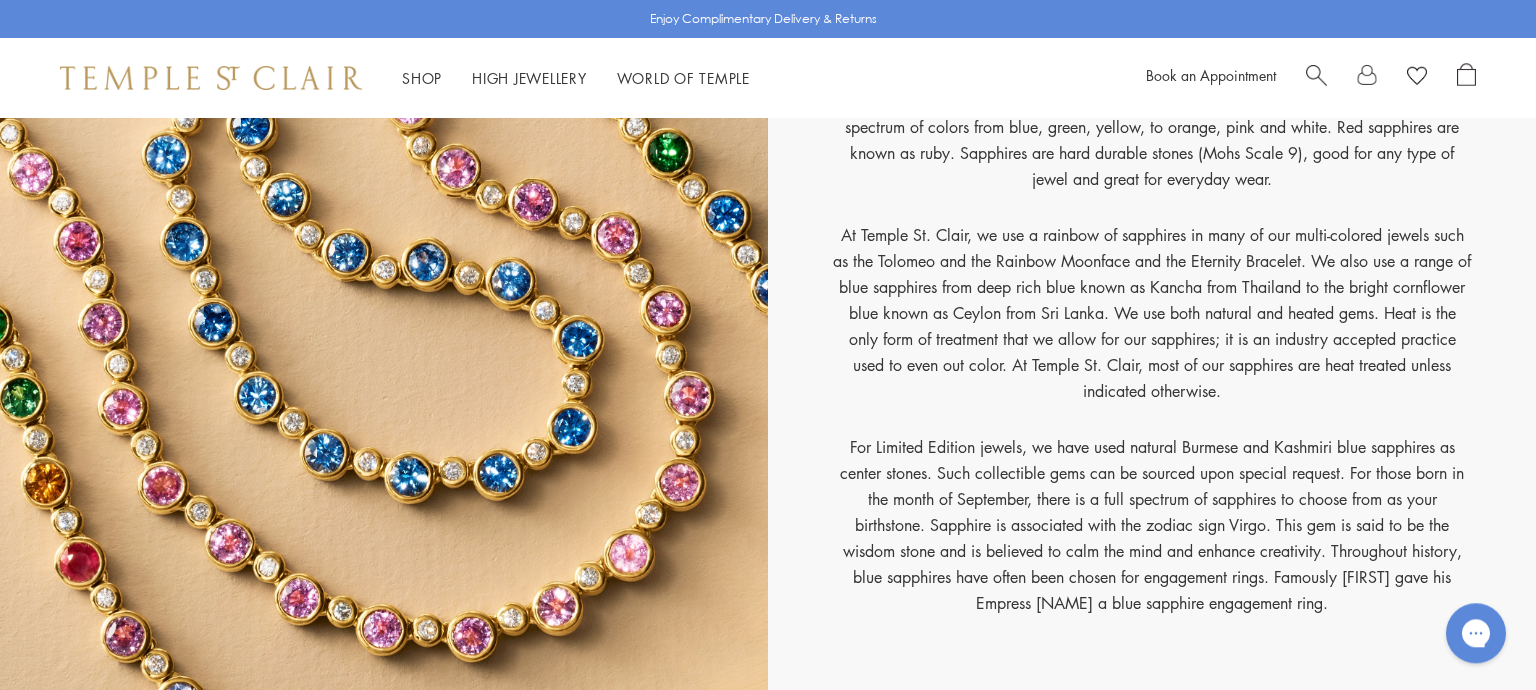 scroll, scrollTop: 17666, scrollLeft: 0, axis: vertical 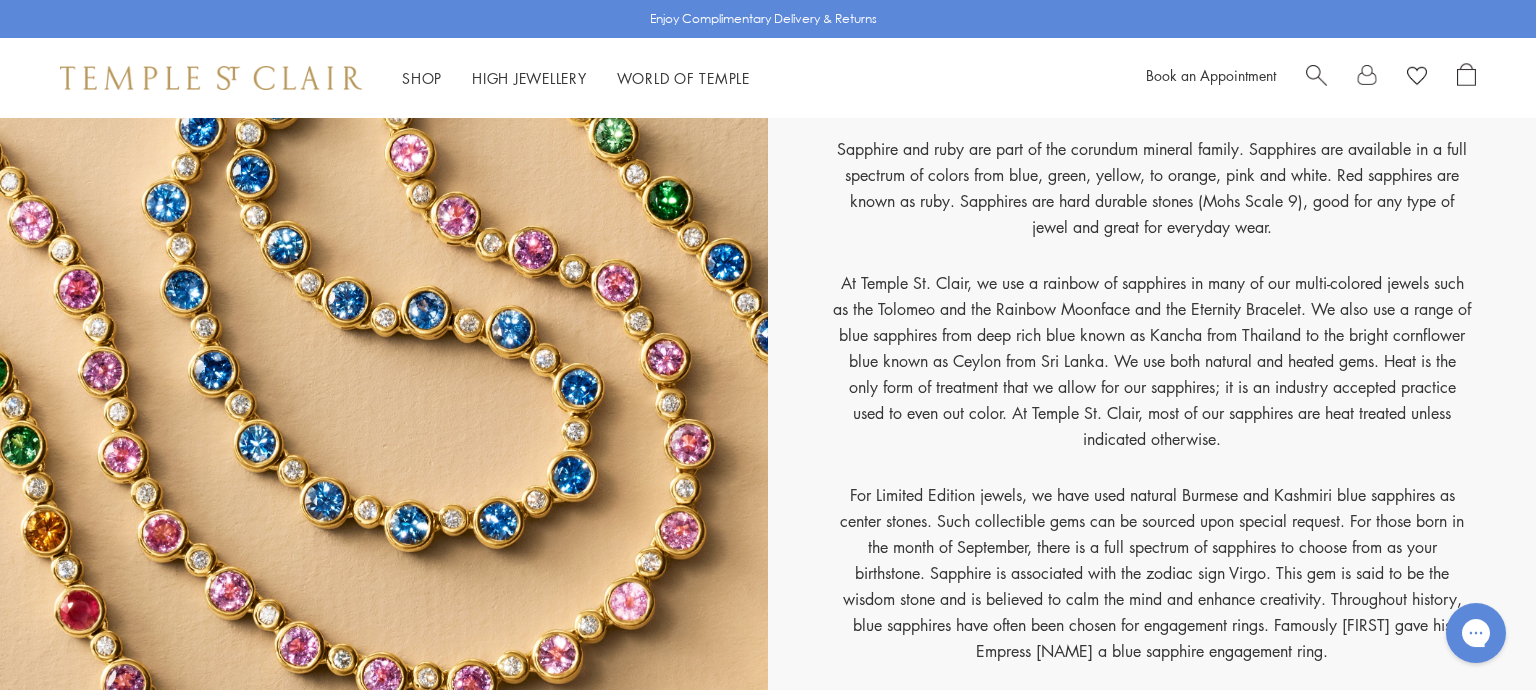 click on "Sapphire and ruby are part of the corundum mineral family. Sapphires are available in a full spectrum of colors from blue, green, yellow, to orange, pink and white. Red sapphires are known as ruby. Sapphires are hard durable stones (Mohs Scale 9), good for any type of jewel and great for everyday wear." at bounding box center (1152, 203) 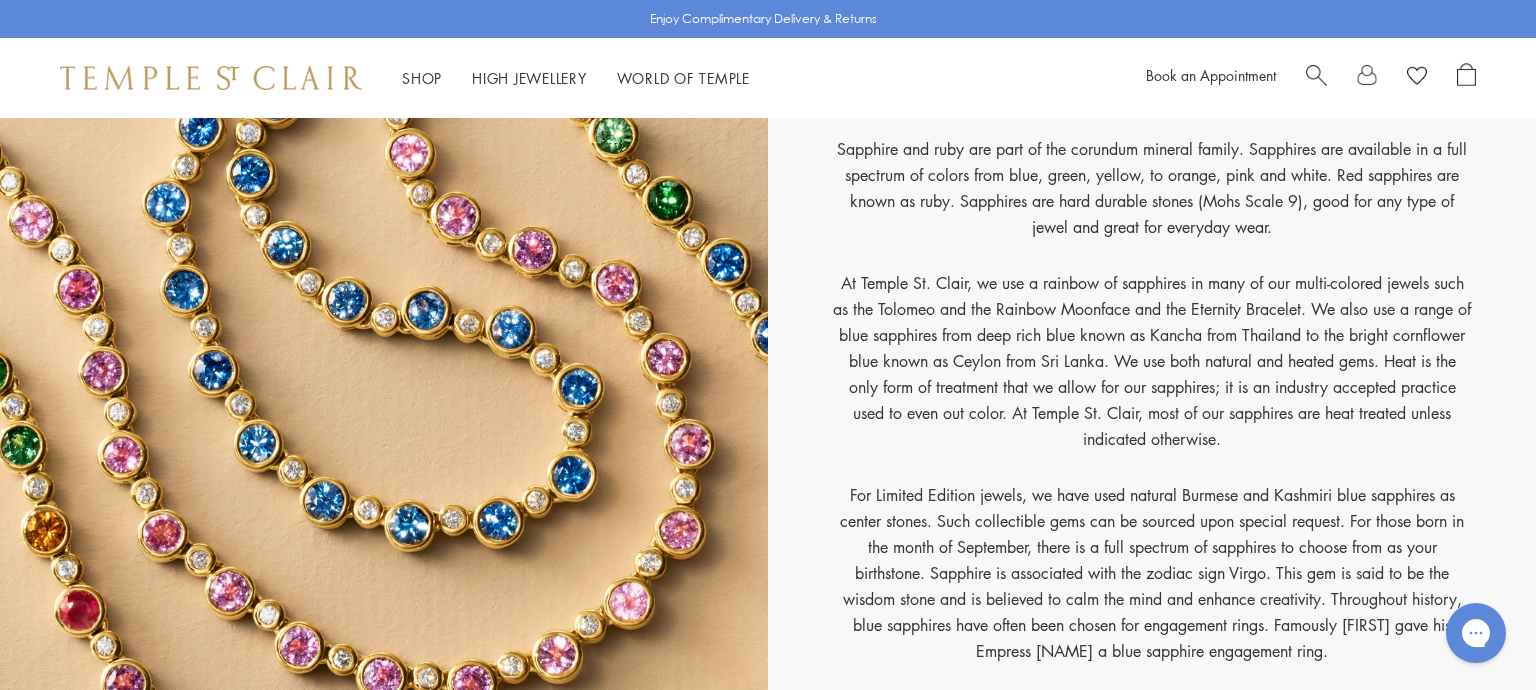 drag, startPoint x: 841, startPoint y: 145, endPoint x: 1360, endPoint y: 658, distance: 729.7465 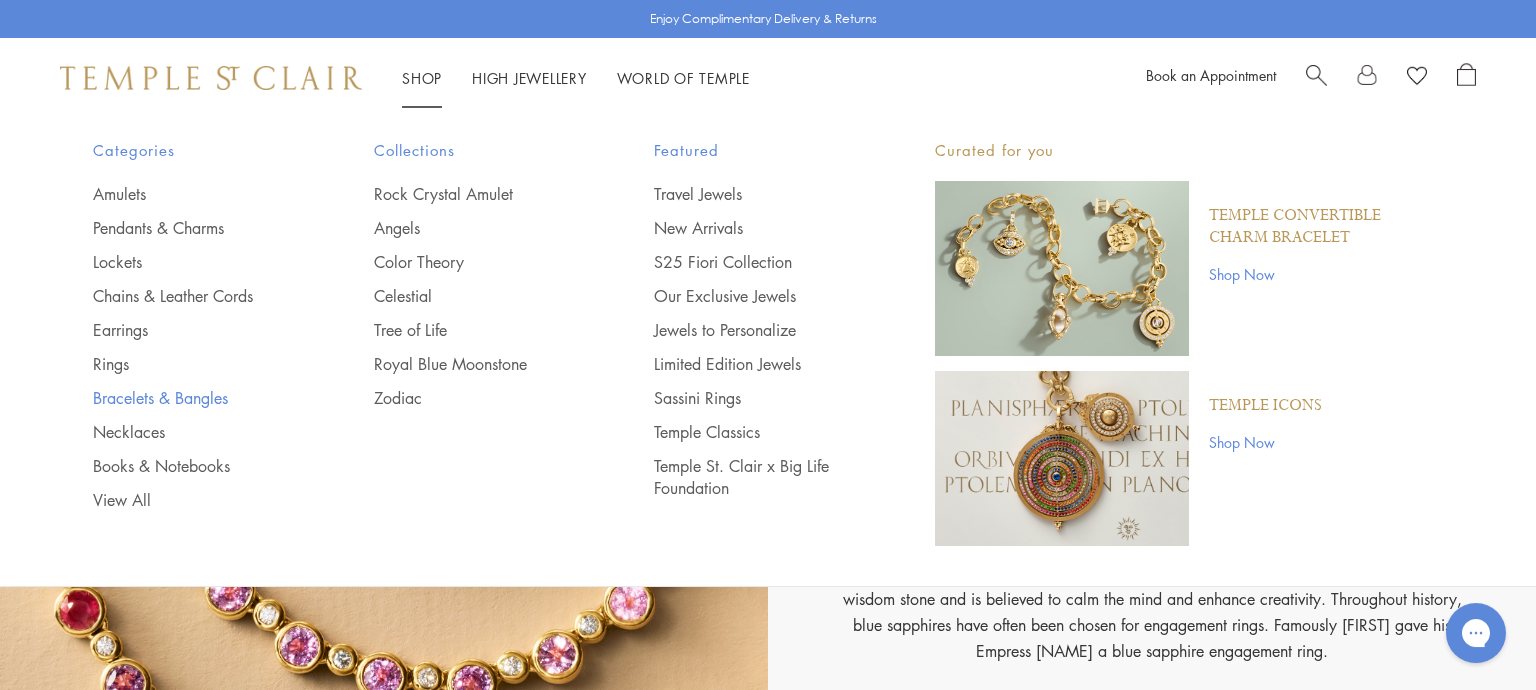 click on "Bracelets & Bangles" at bounding box center (193, 398) 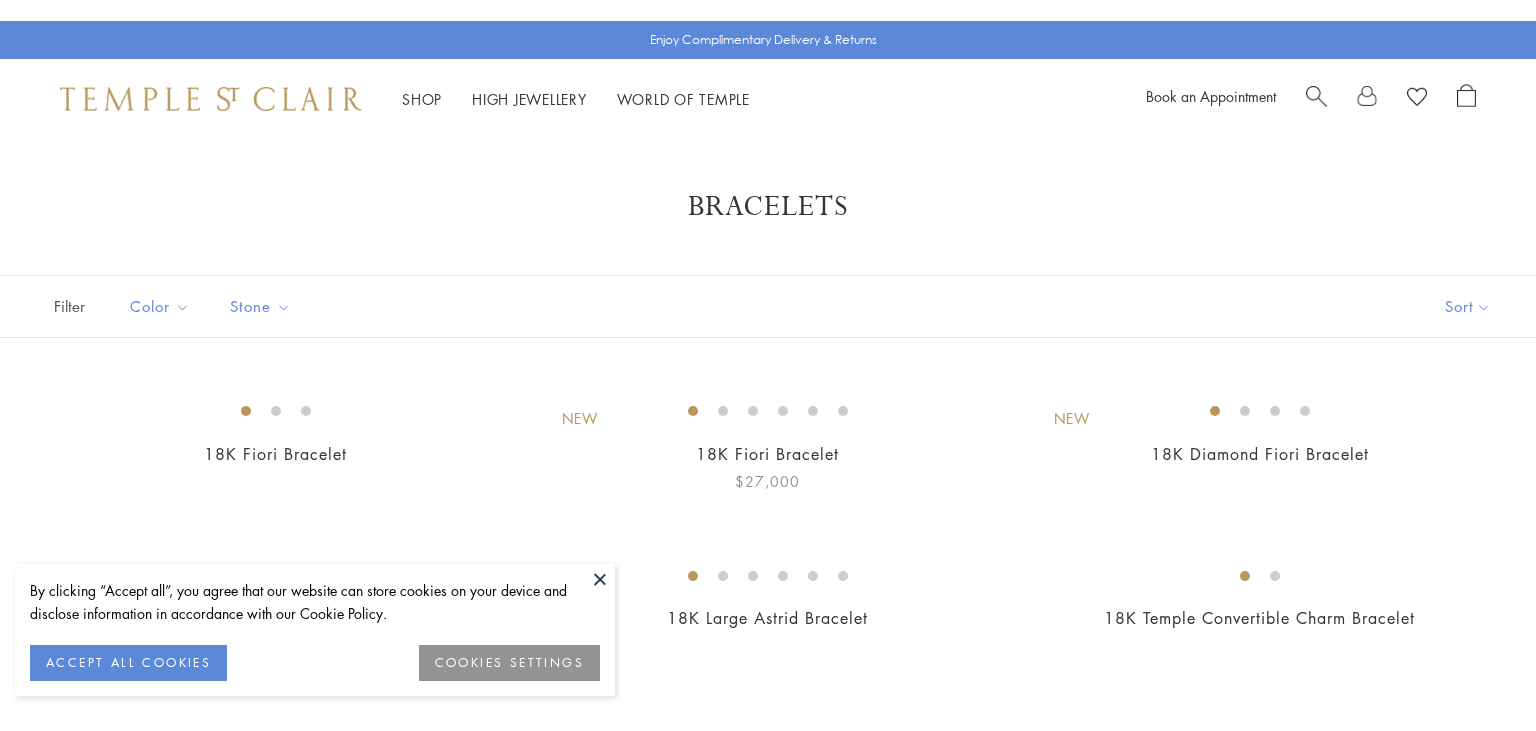 scroll, scrollTop: 0, scrollLeft: 0, axis: both 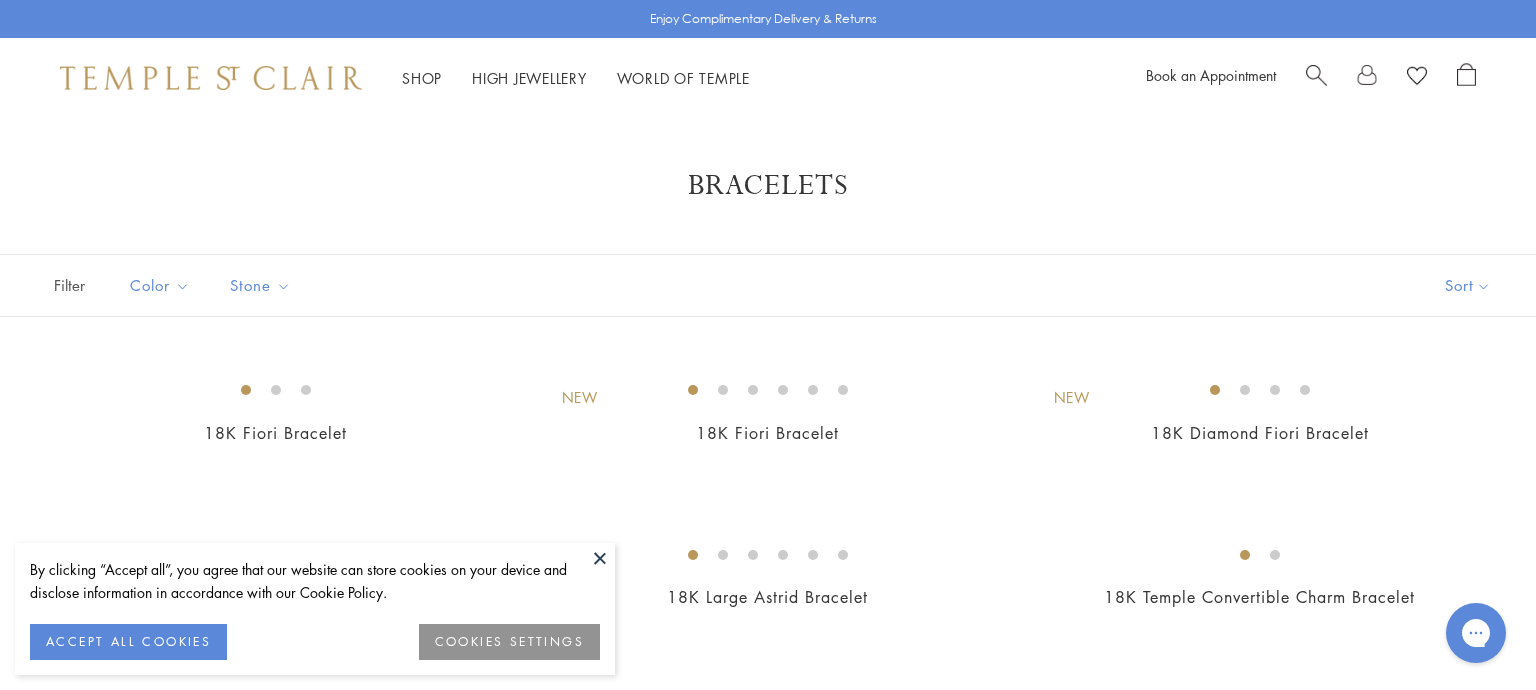 click at bounding box center (600, 558) 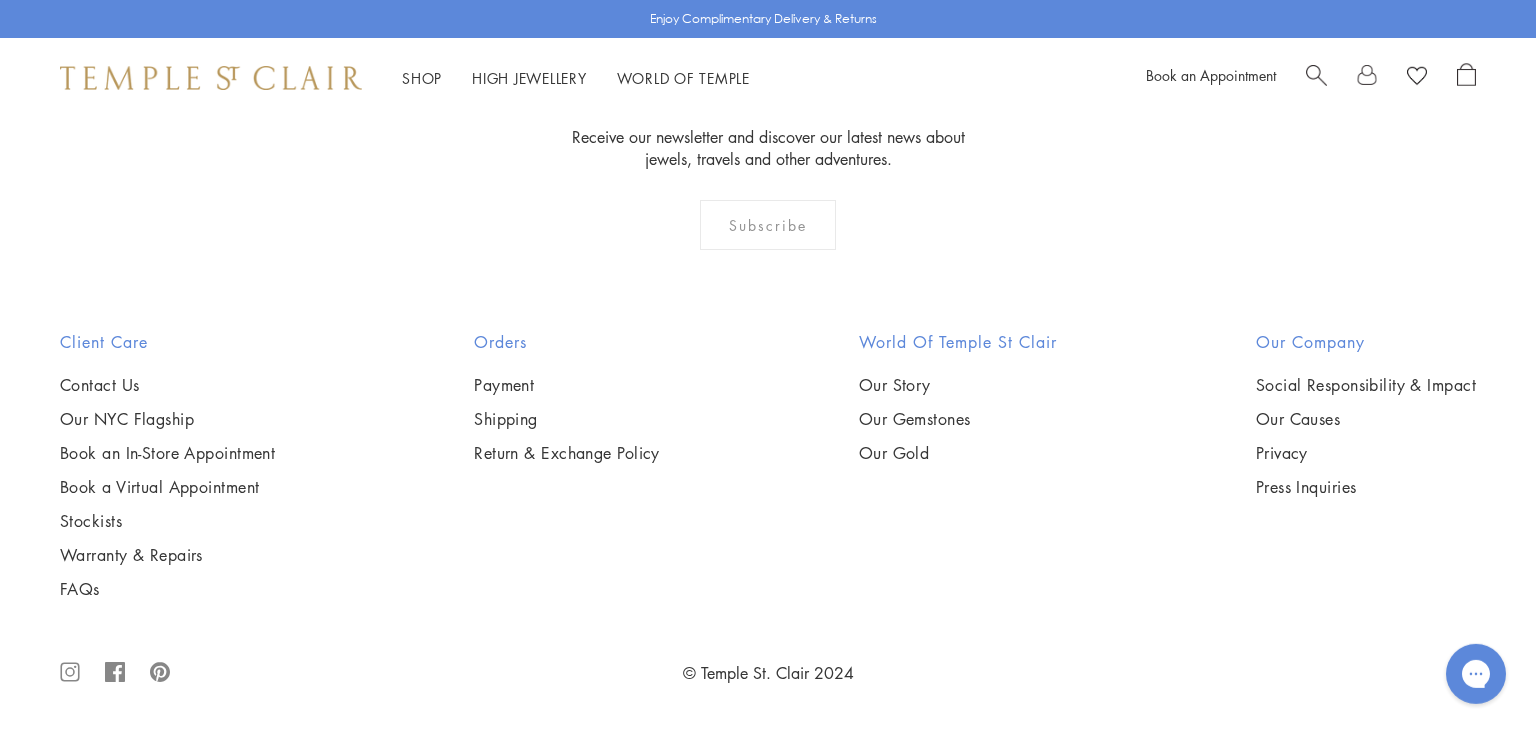 scroll, scrollTop: 4952, scrollLeft: 0, axis: vertical 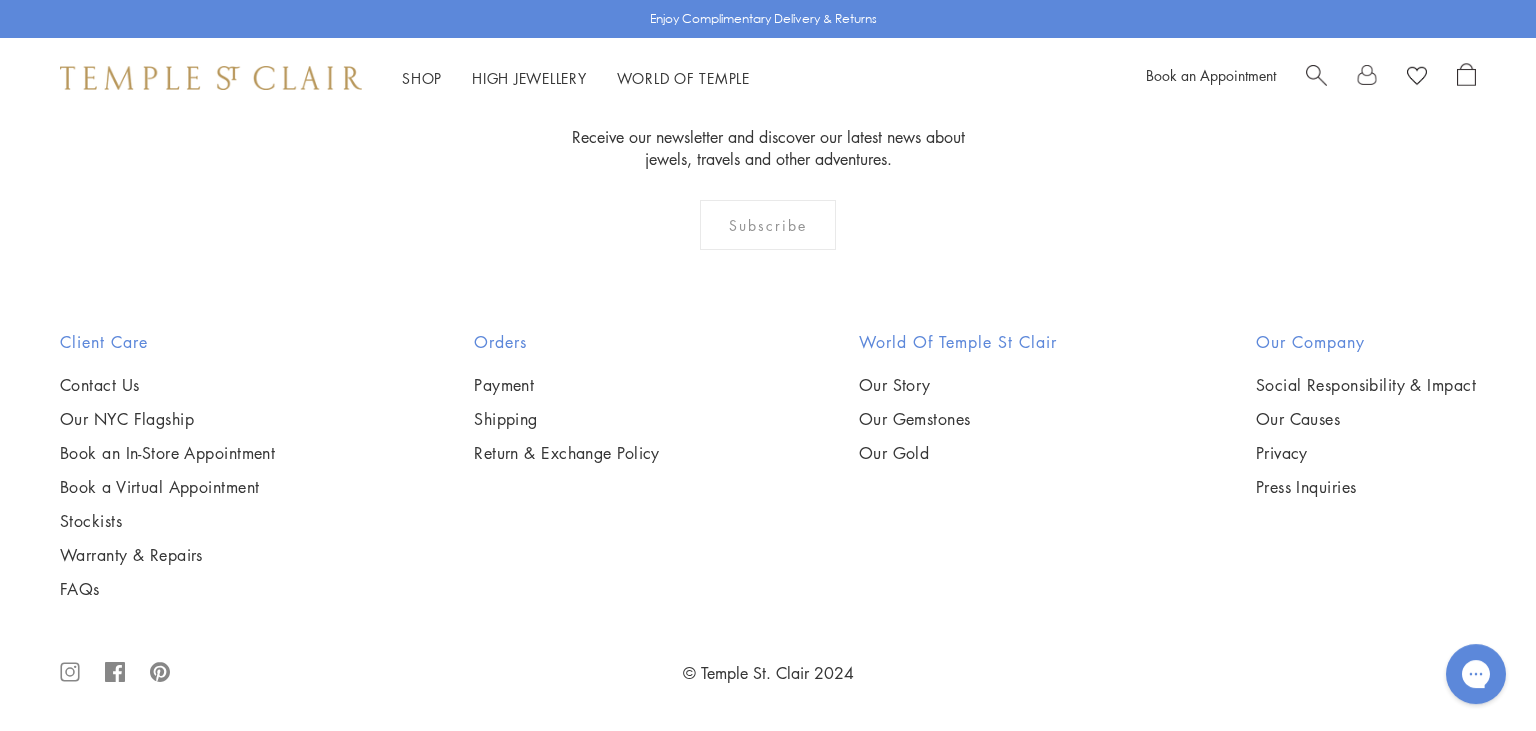 click at bounding box center (0, 0) 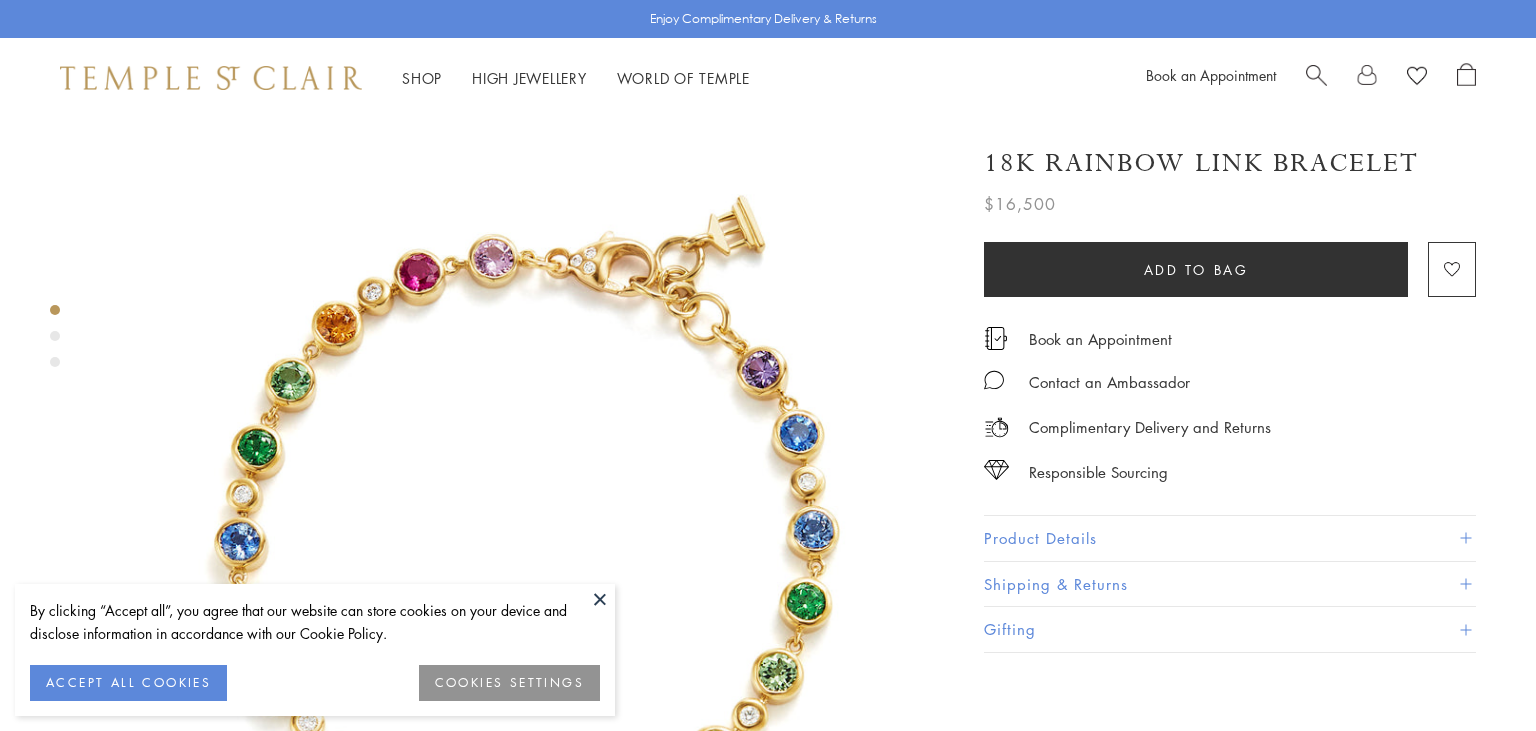 scroll, scrollTop: 0, scrollLeft: 0, axis: both 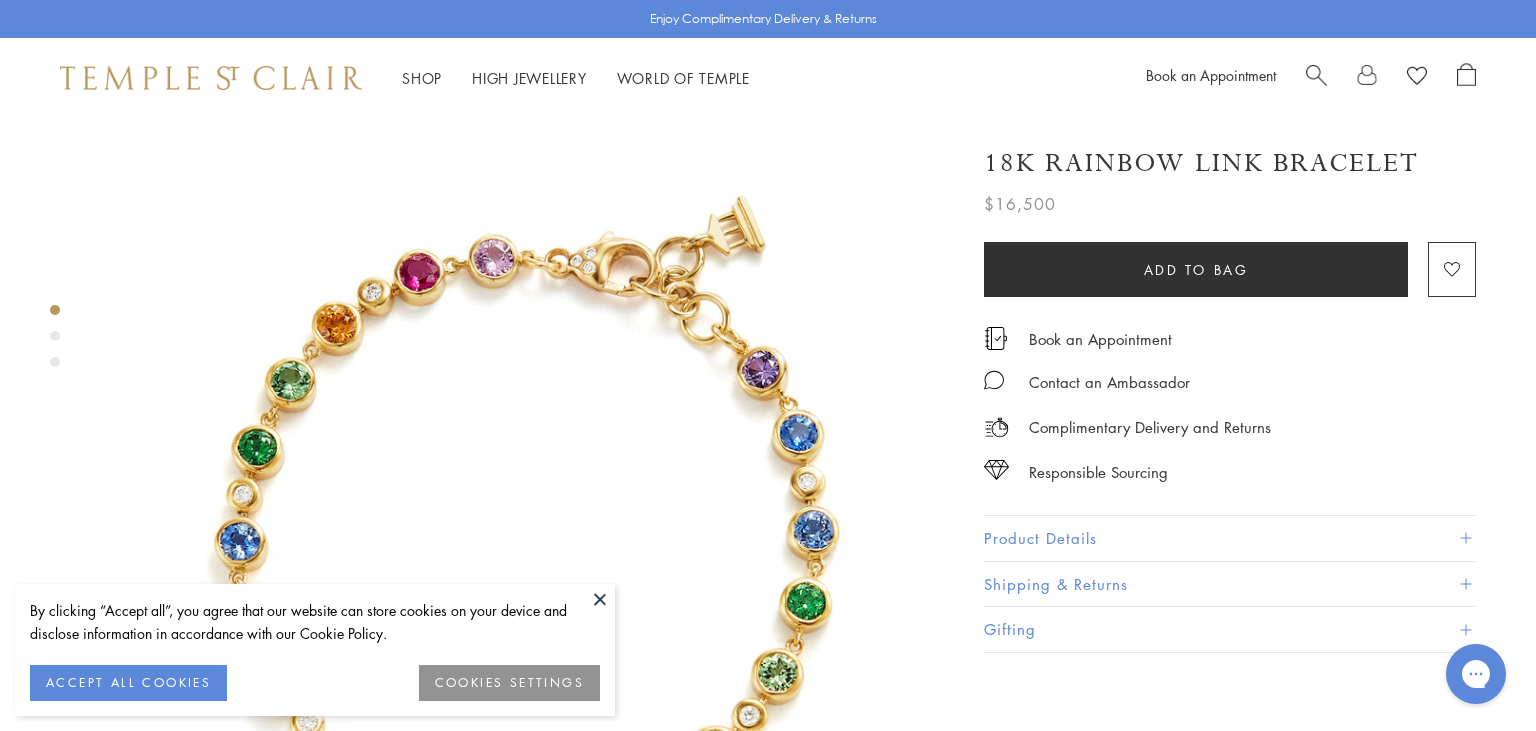 click at bounding box center (600, 599) 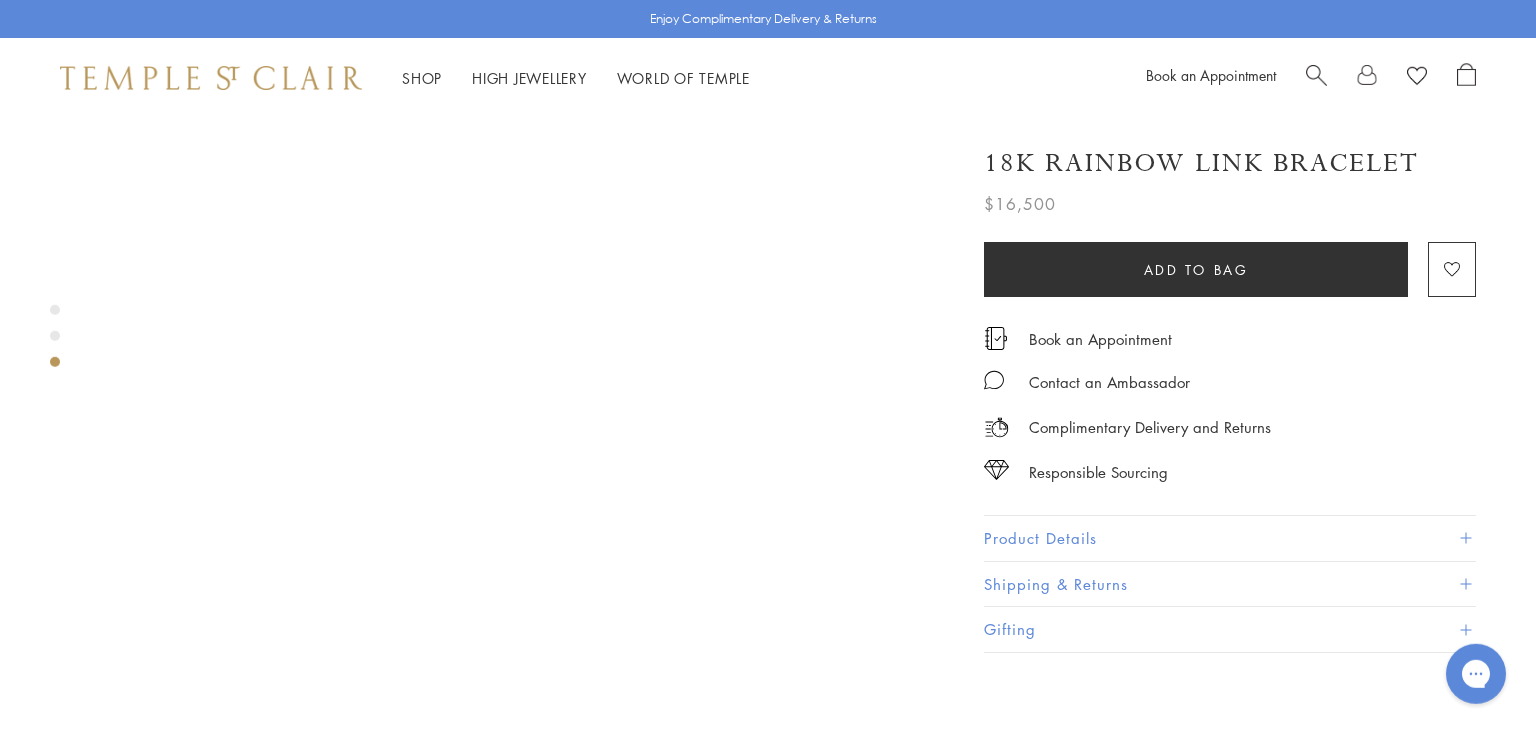 scroll, scrollTop: 1864, scrollLeft: 0, axis: vertical 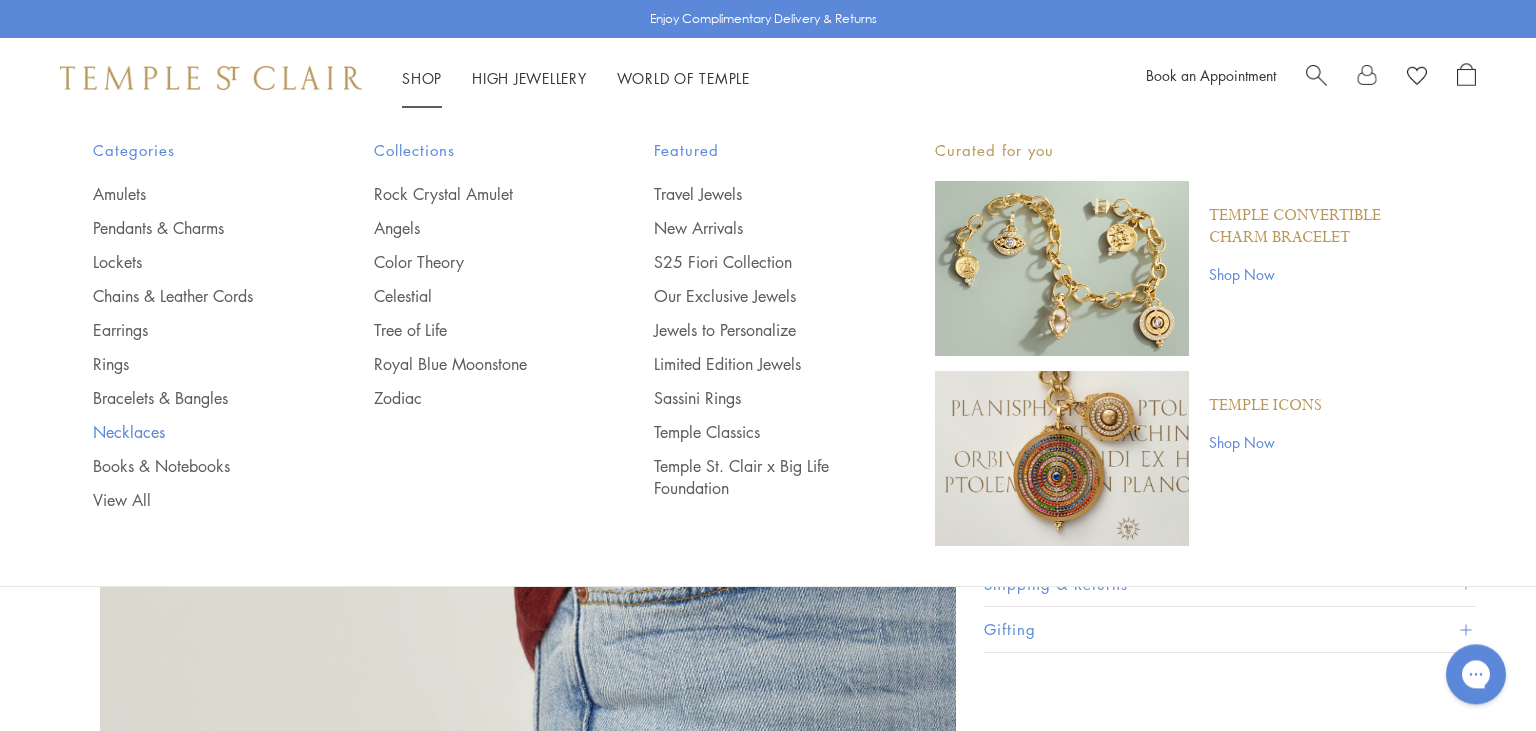 click on "Necklaces" at bounding box center [193, 432] 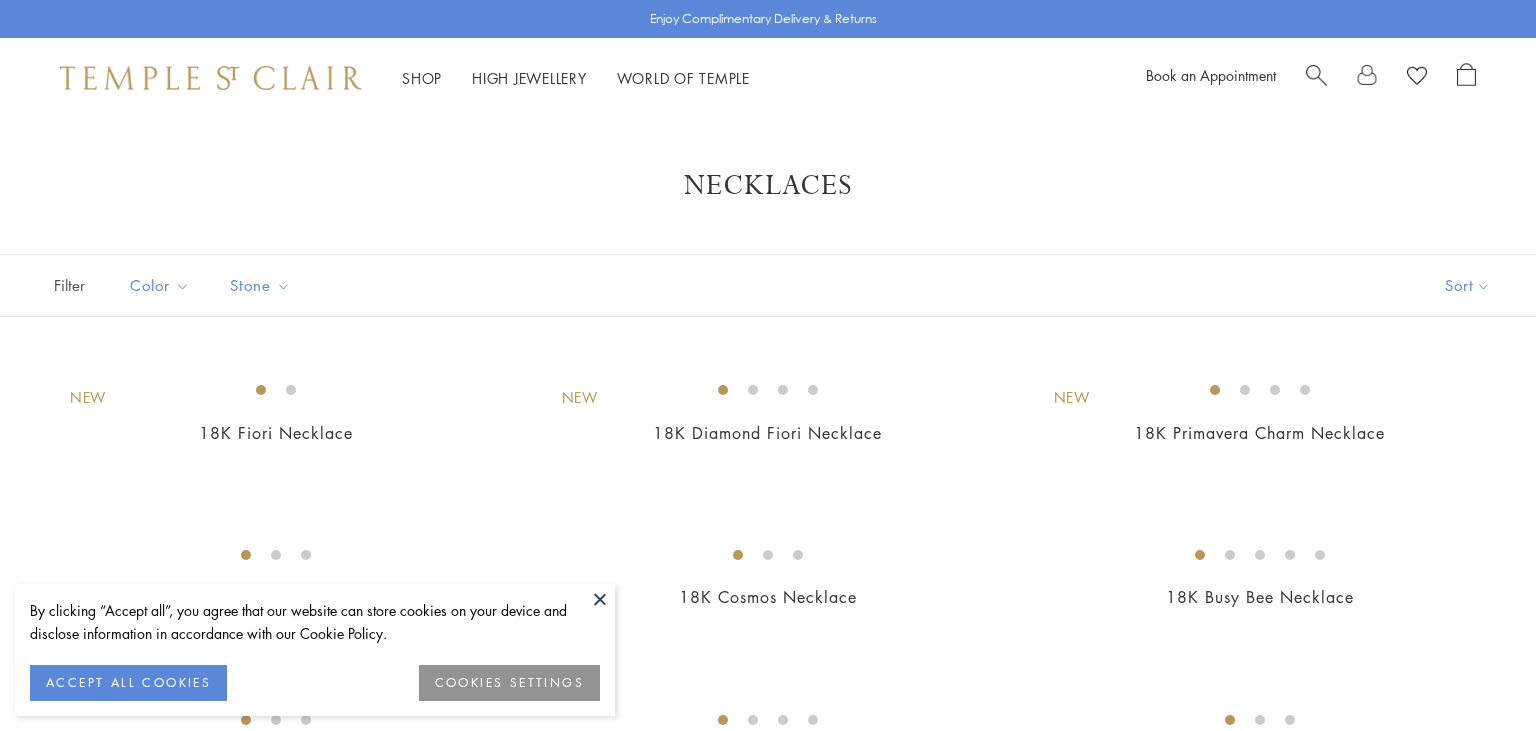 scroll, scrollTop: 0, scrollLeft: 0, axis: both 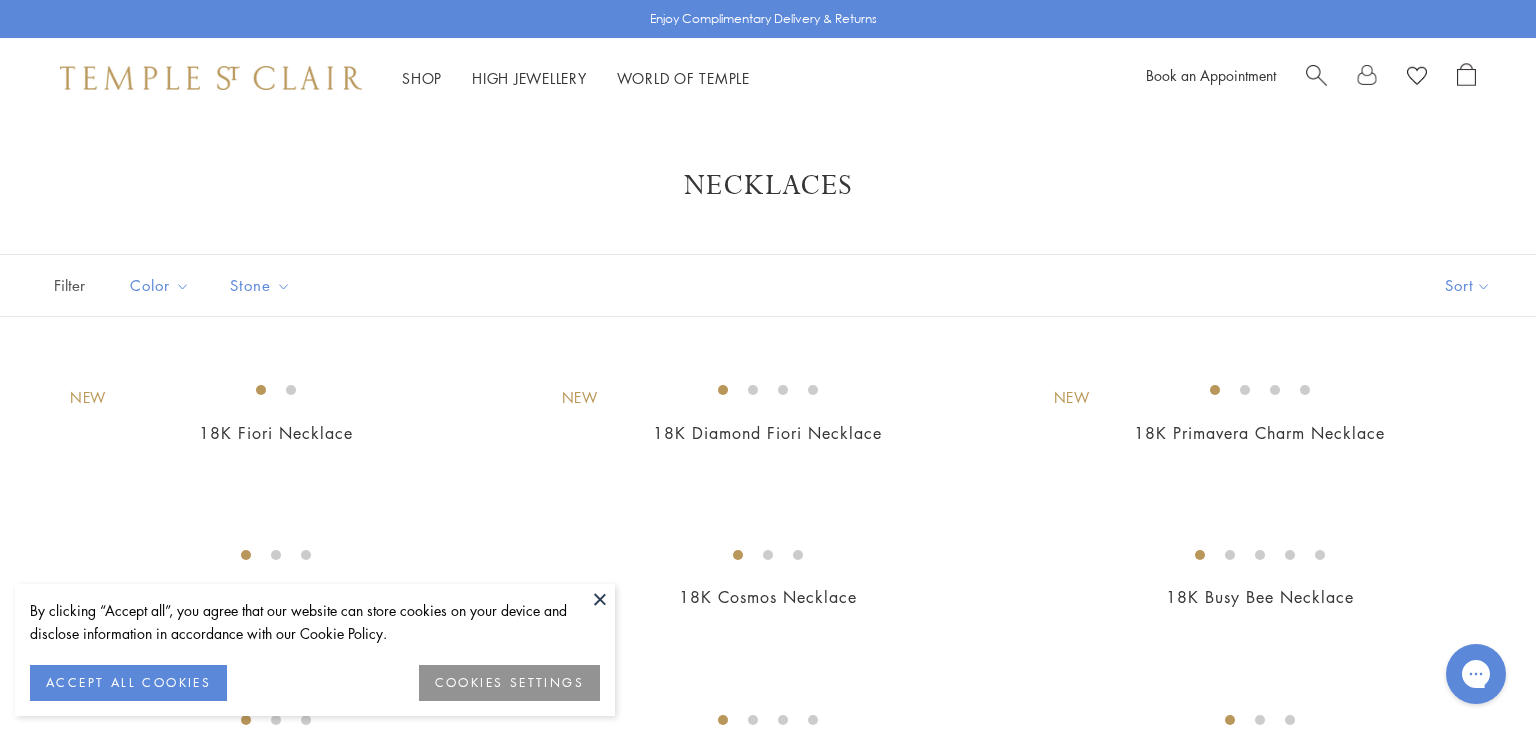 click at bounding box center [600, 599] 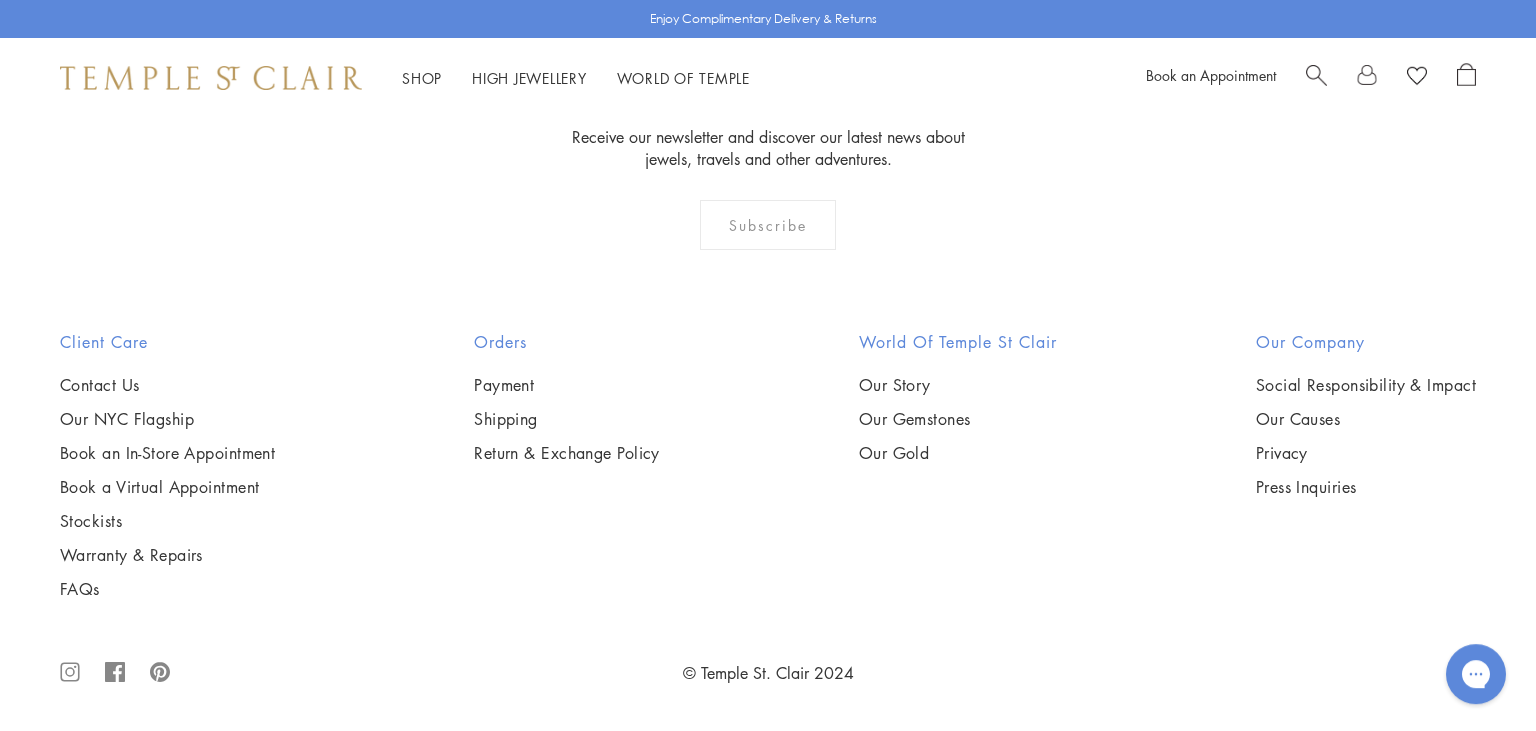 scroll, scrollTop: 4888, scrollLeft: 0, axis: vertical 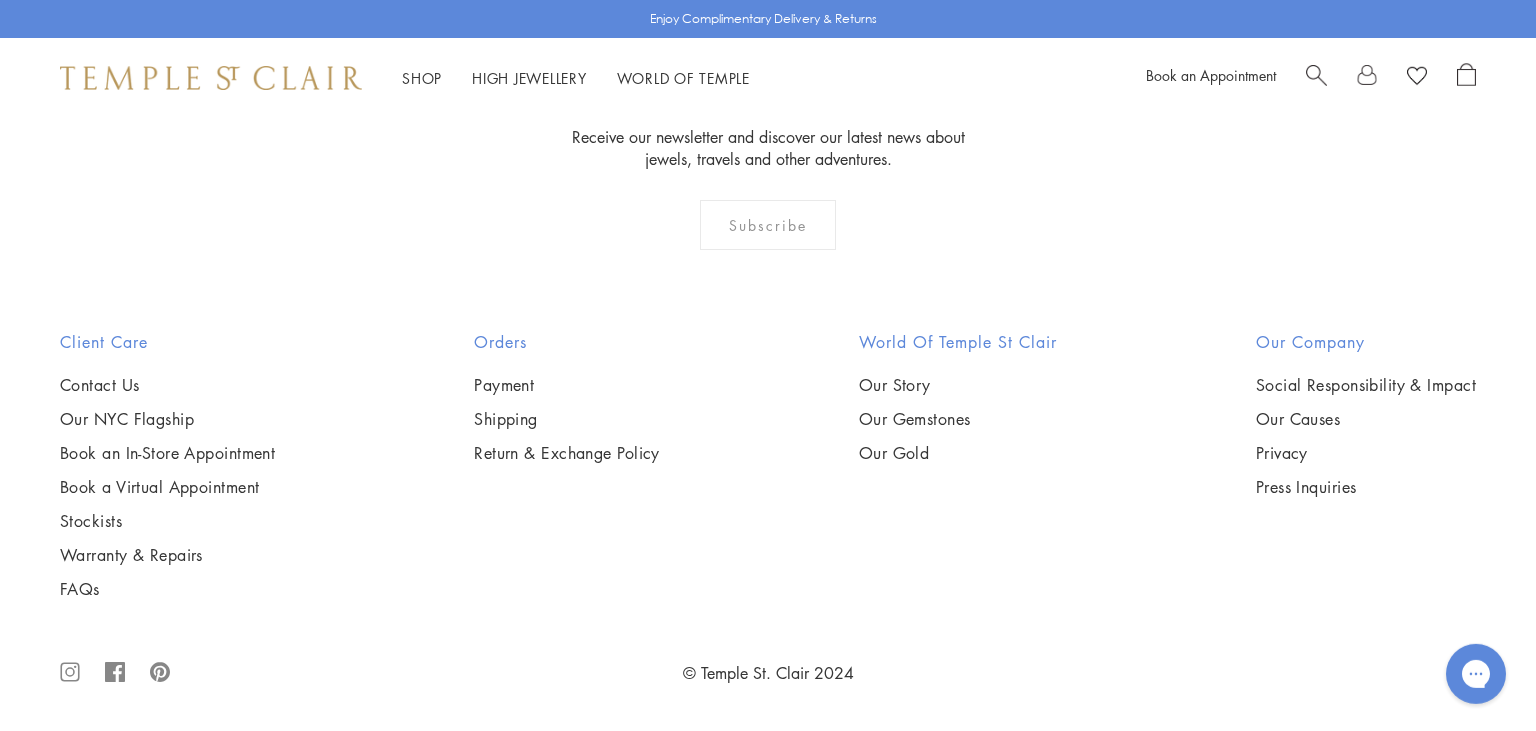 click at bounding box center [0, 0] 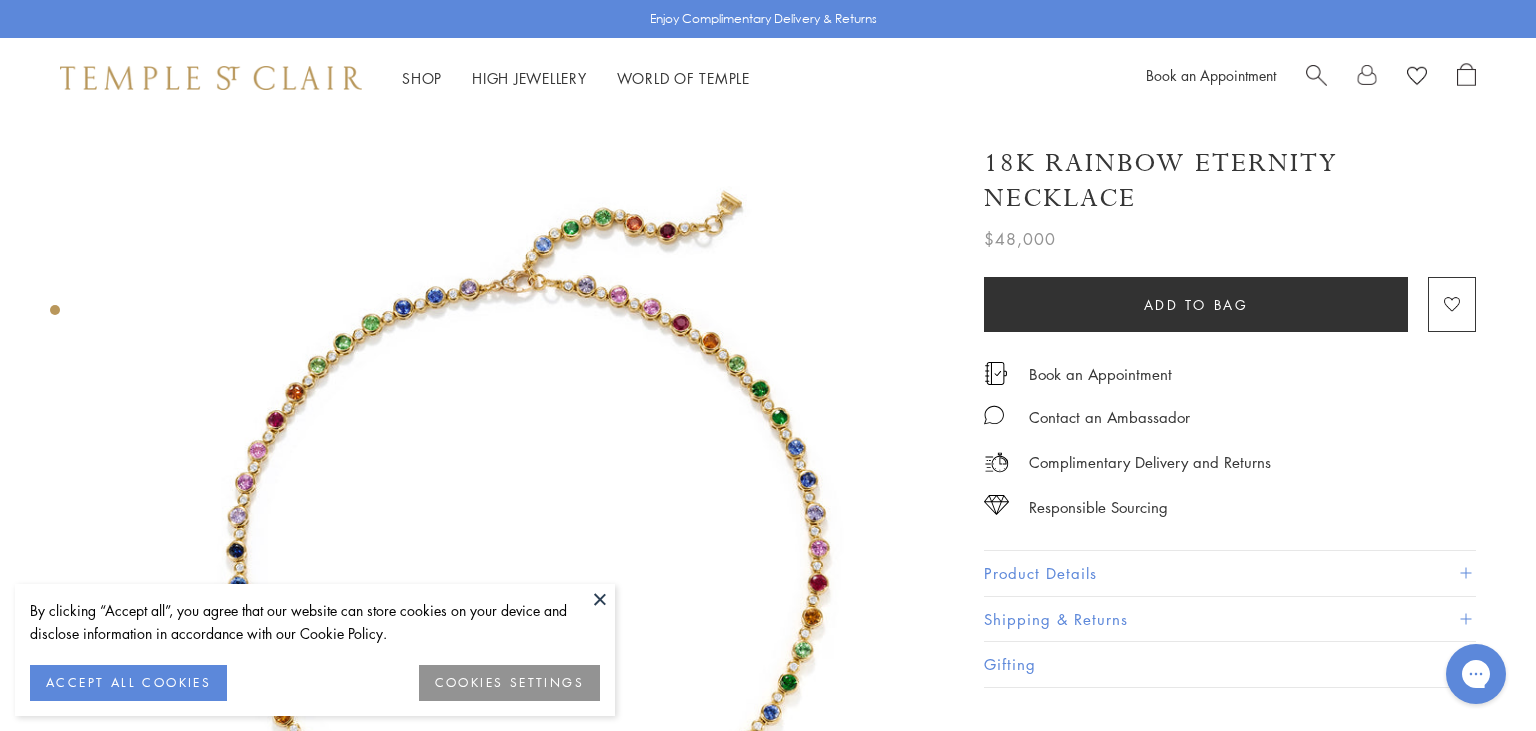 scroll, scrollTop: 0, scrollLeft: 0, axis: both 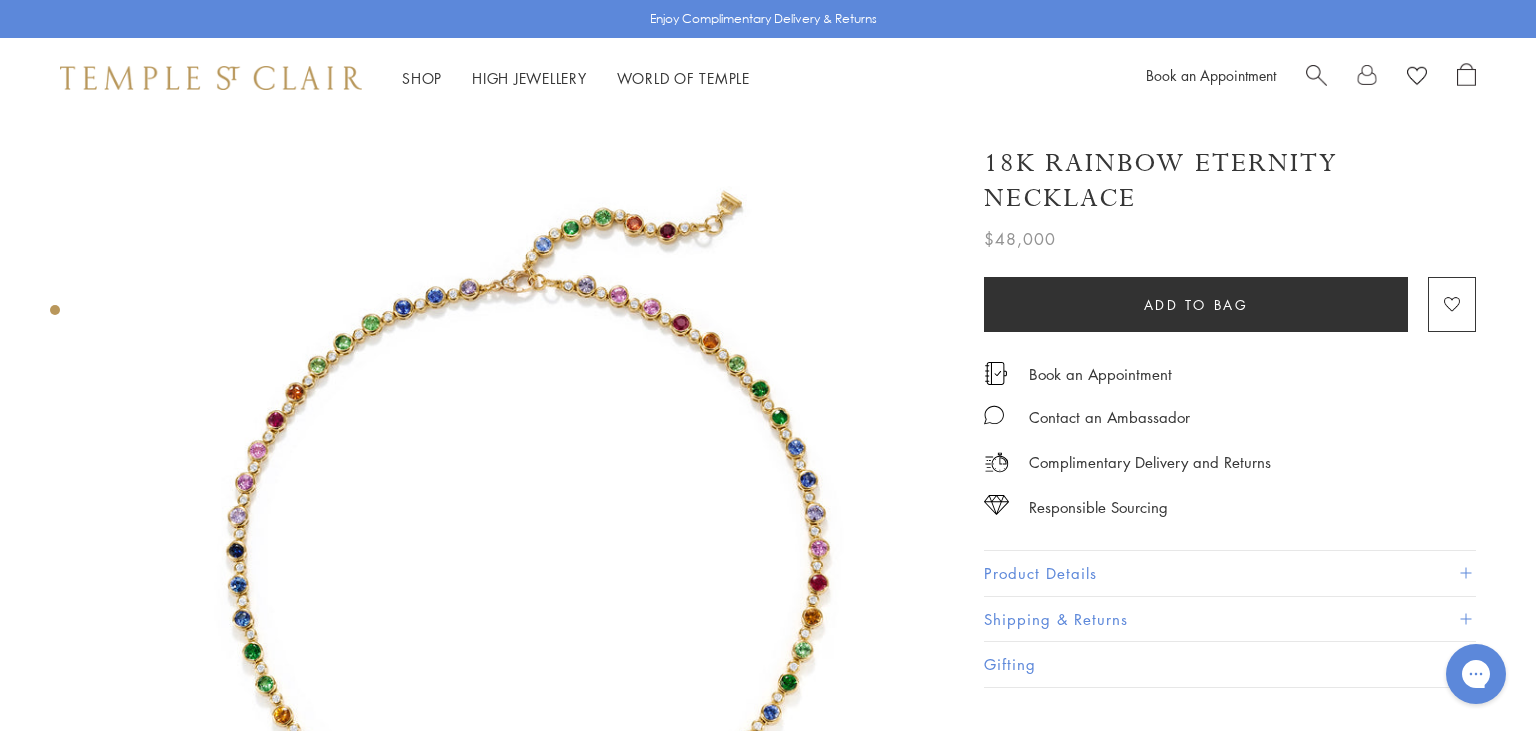 click at bounding box center (1316, 73) 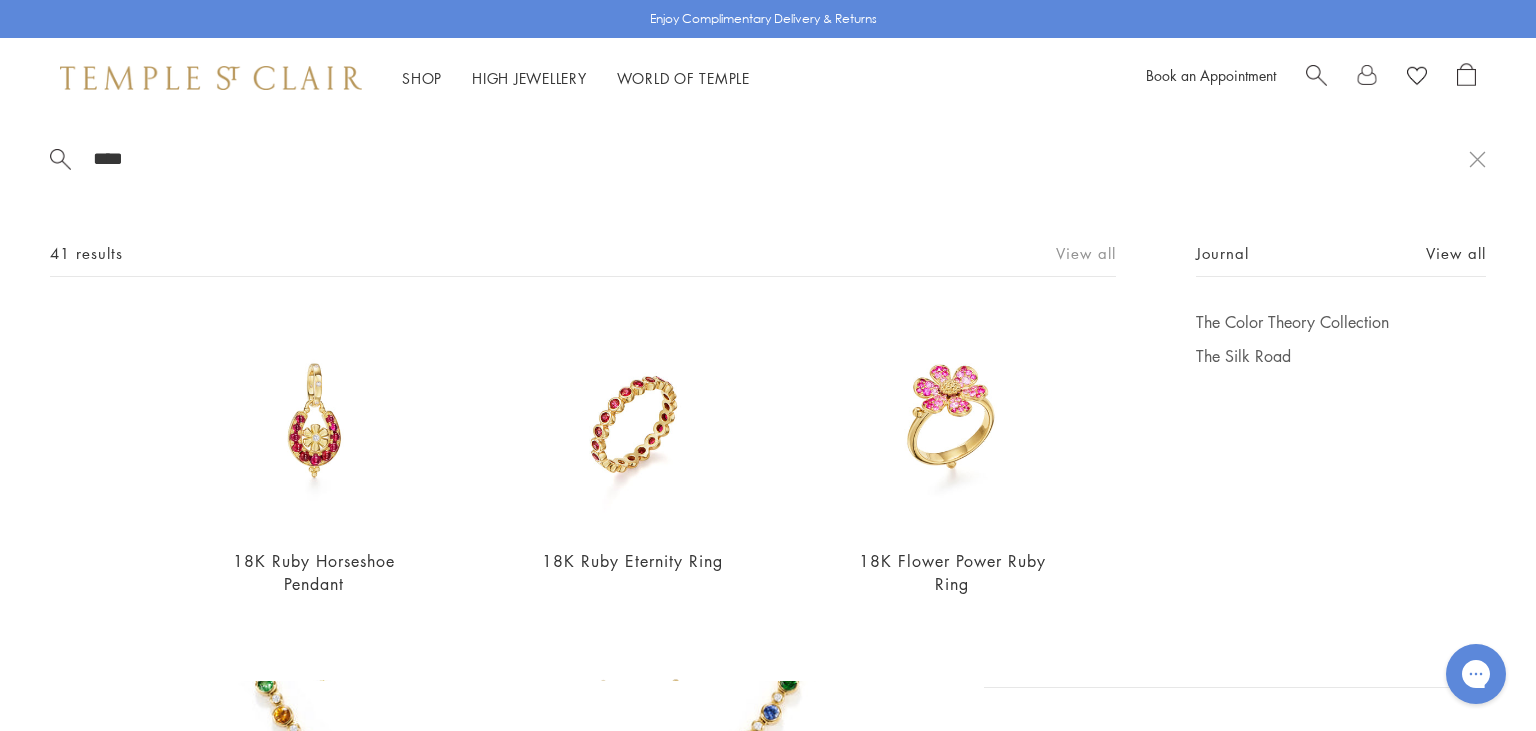 type on "****" 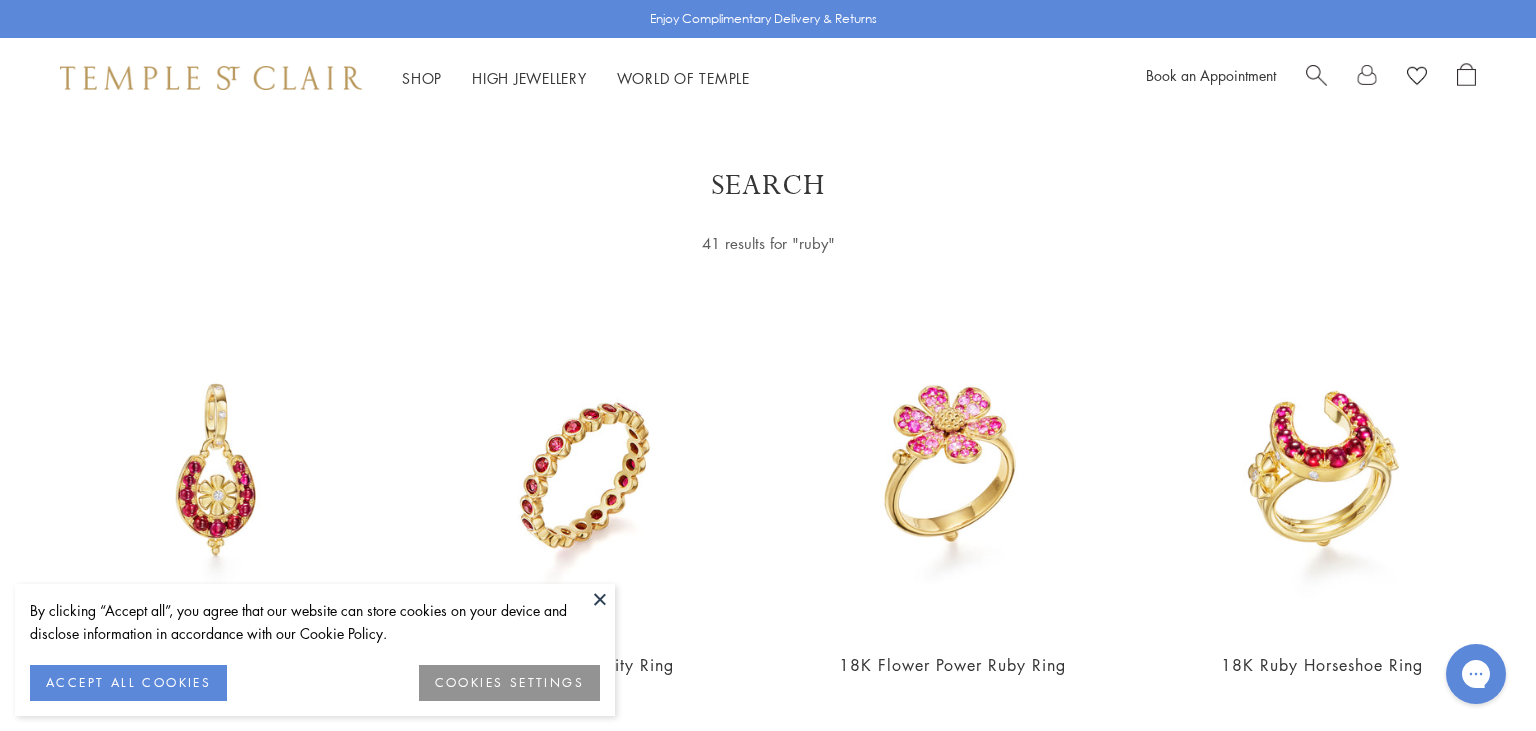 scroll, scrollTop: 0, scrollLeft: 0, axis: both 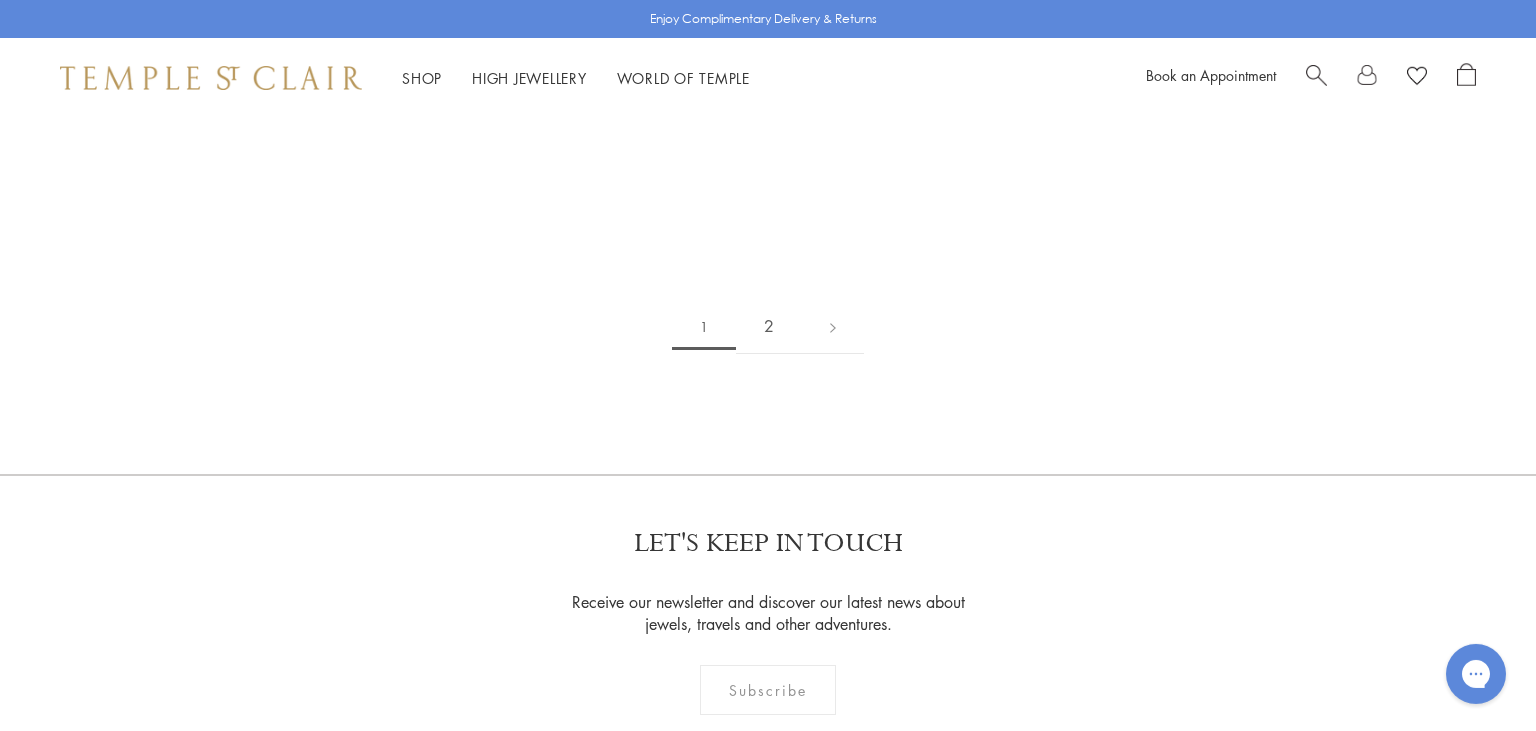 click on "2" at bounding box center [769, 326] 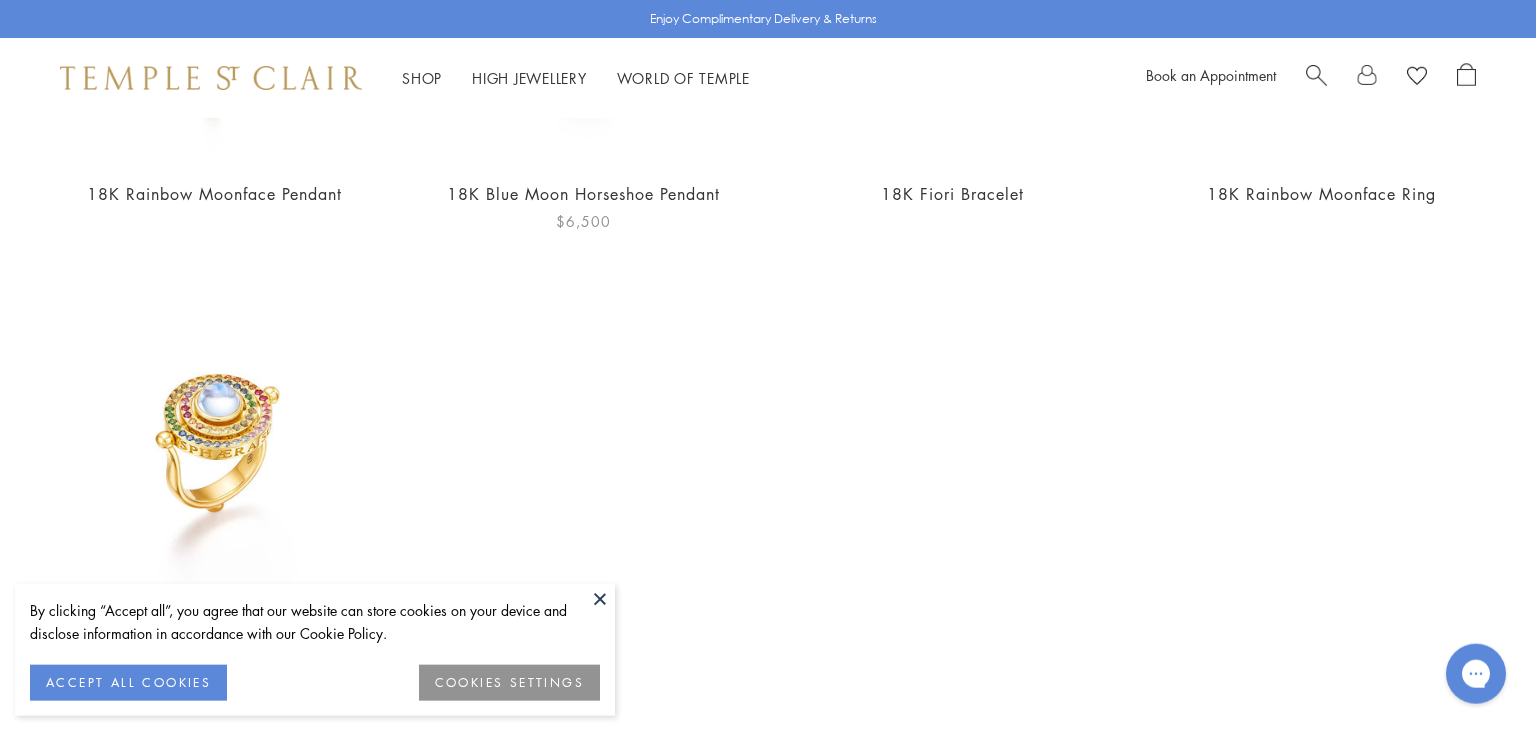 scroll, scrollTop: 588, scrollLeft: 0, axis: vertical 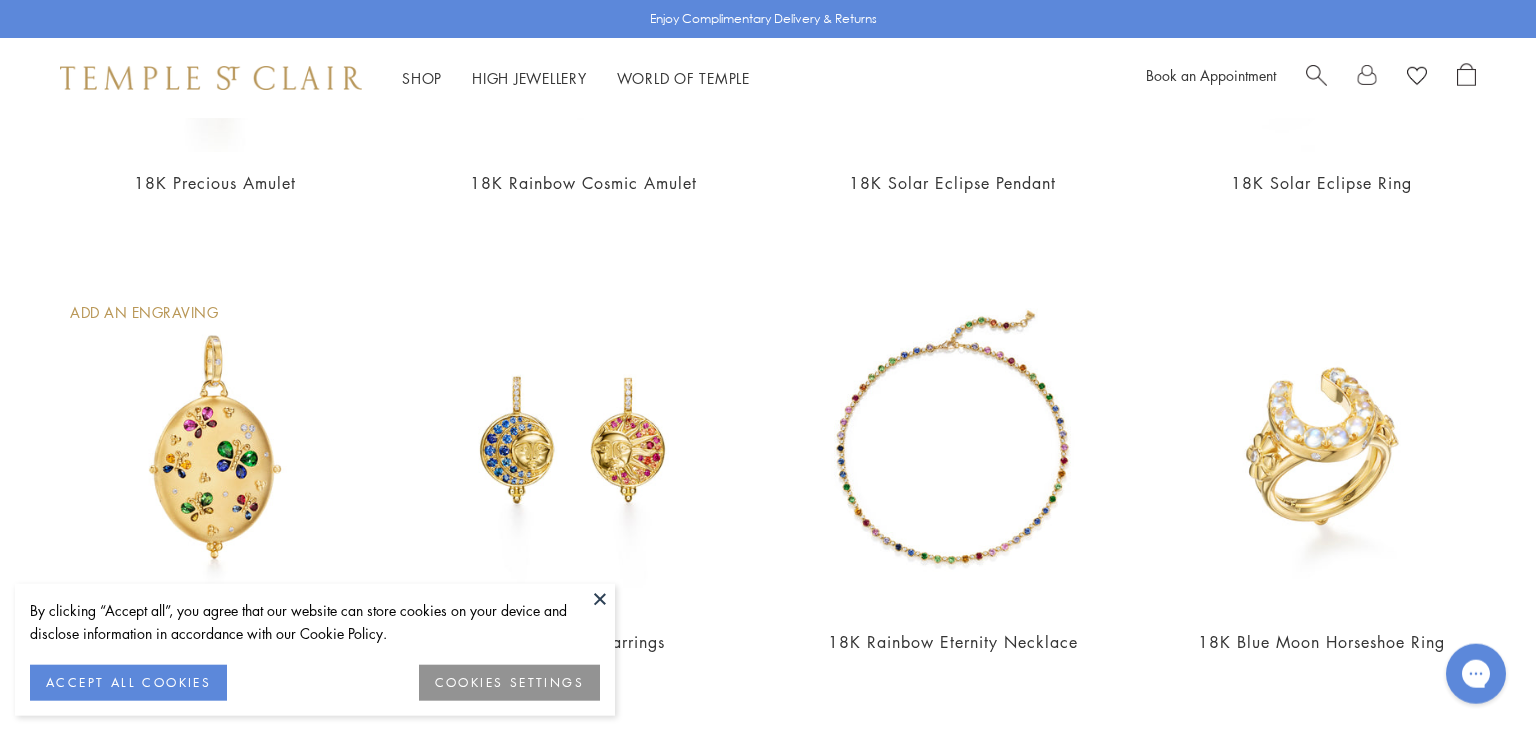 click at bounding box center [600, 599] 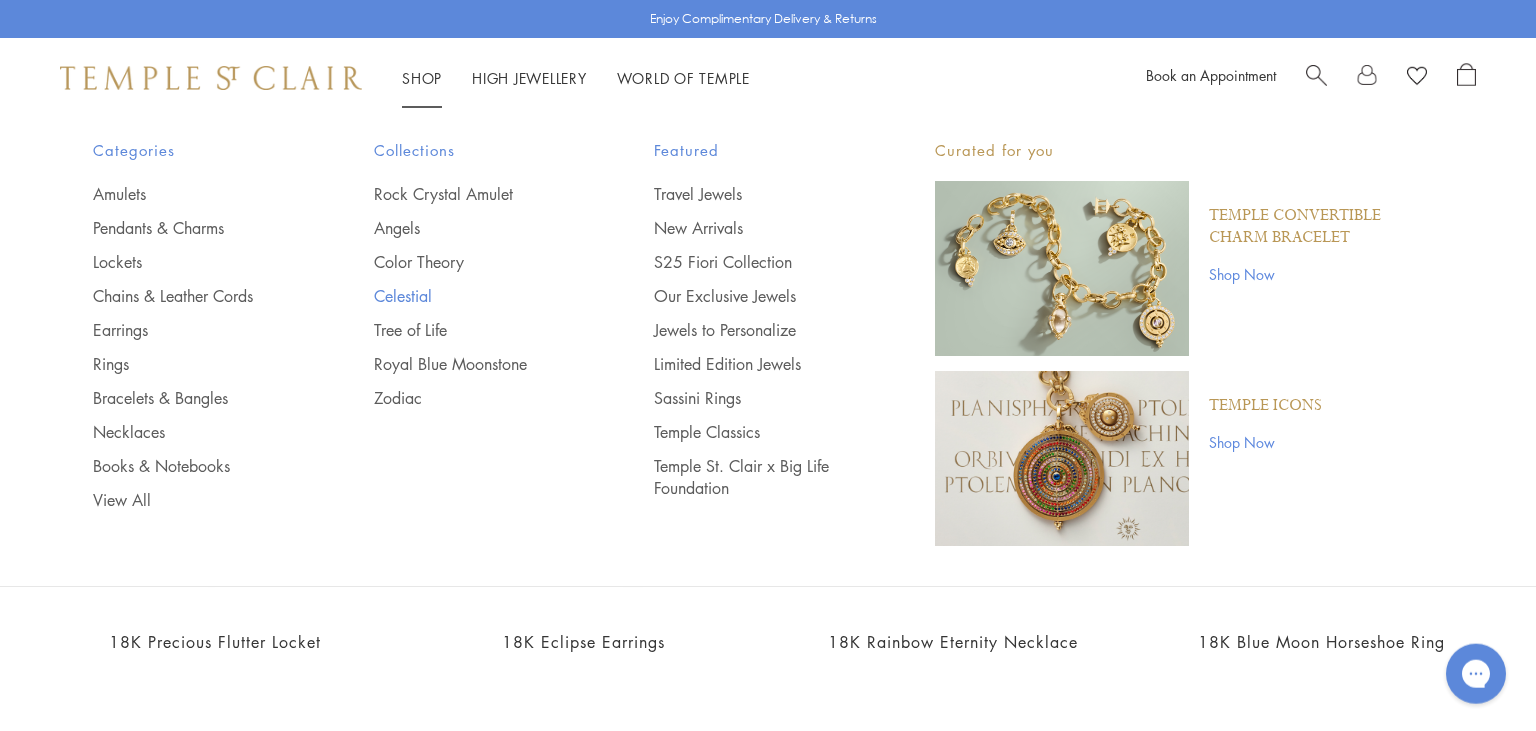 click on "Celestial" at bounding box center (474, 296) 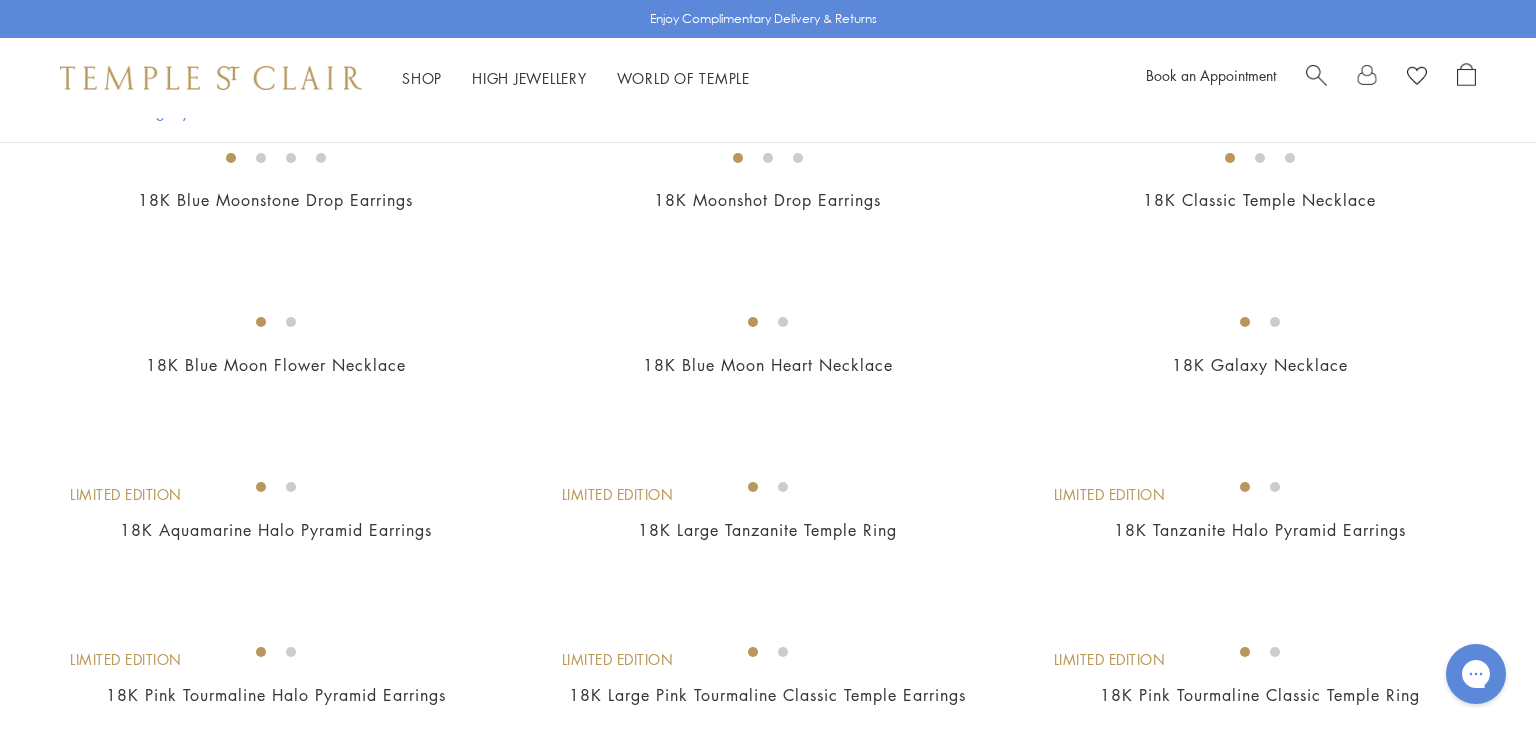 scroll, scrollTop: 0, scrollLeft: 0, axis: both 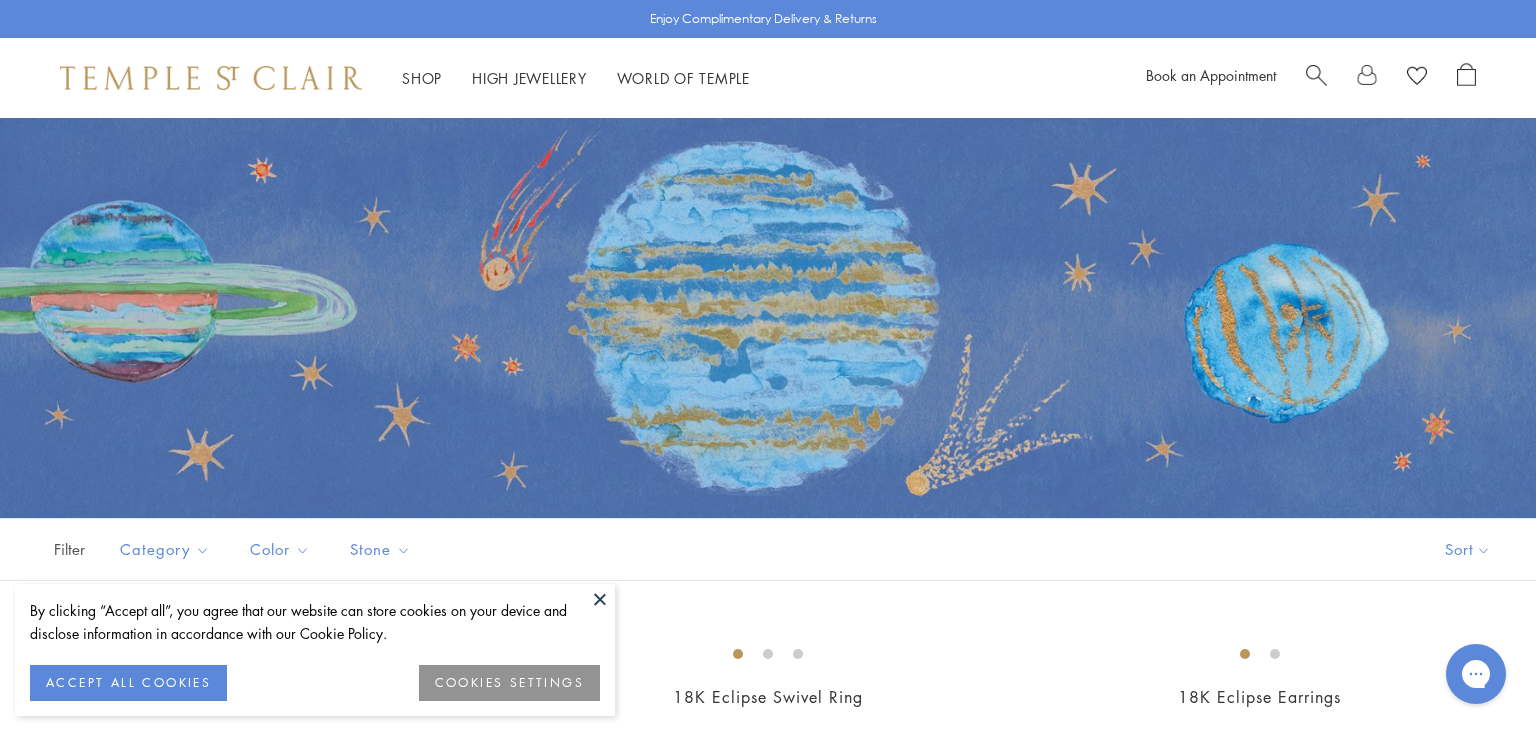 click at bounding box center [600, 599] 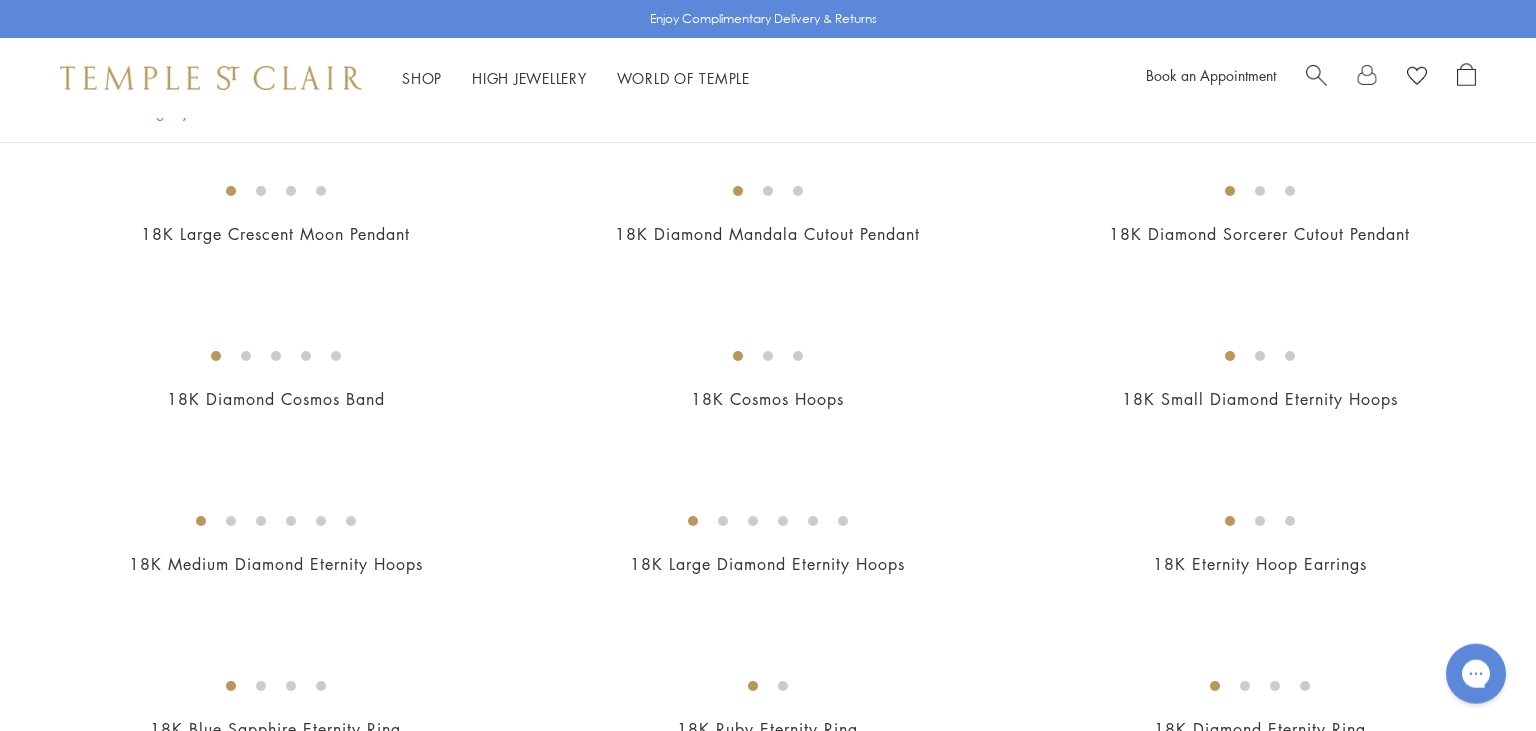 scroll, scrollTop: 2280, scrollLeft: 0, axis: vertical 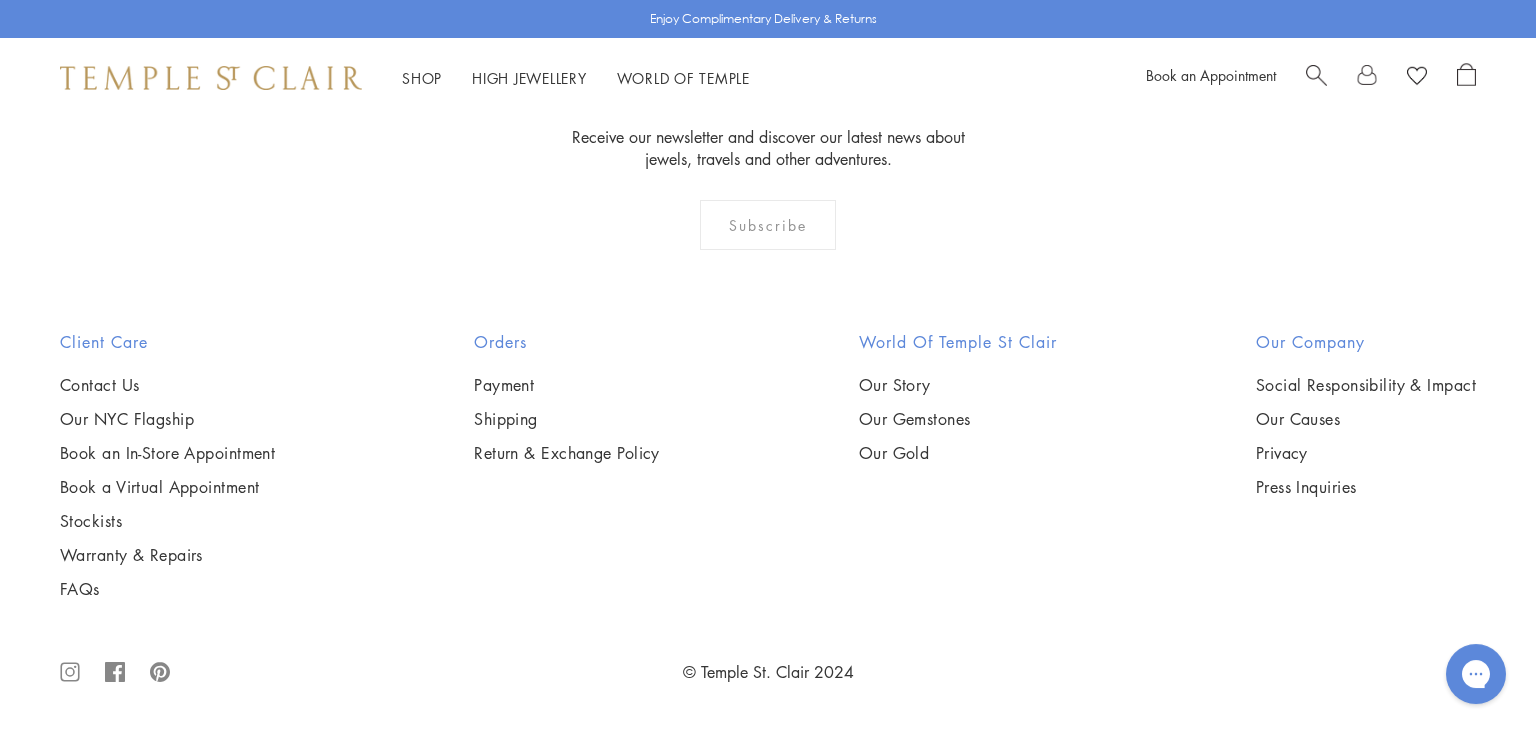 click at bounding box center (0, 0) 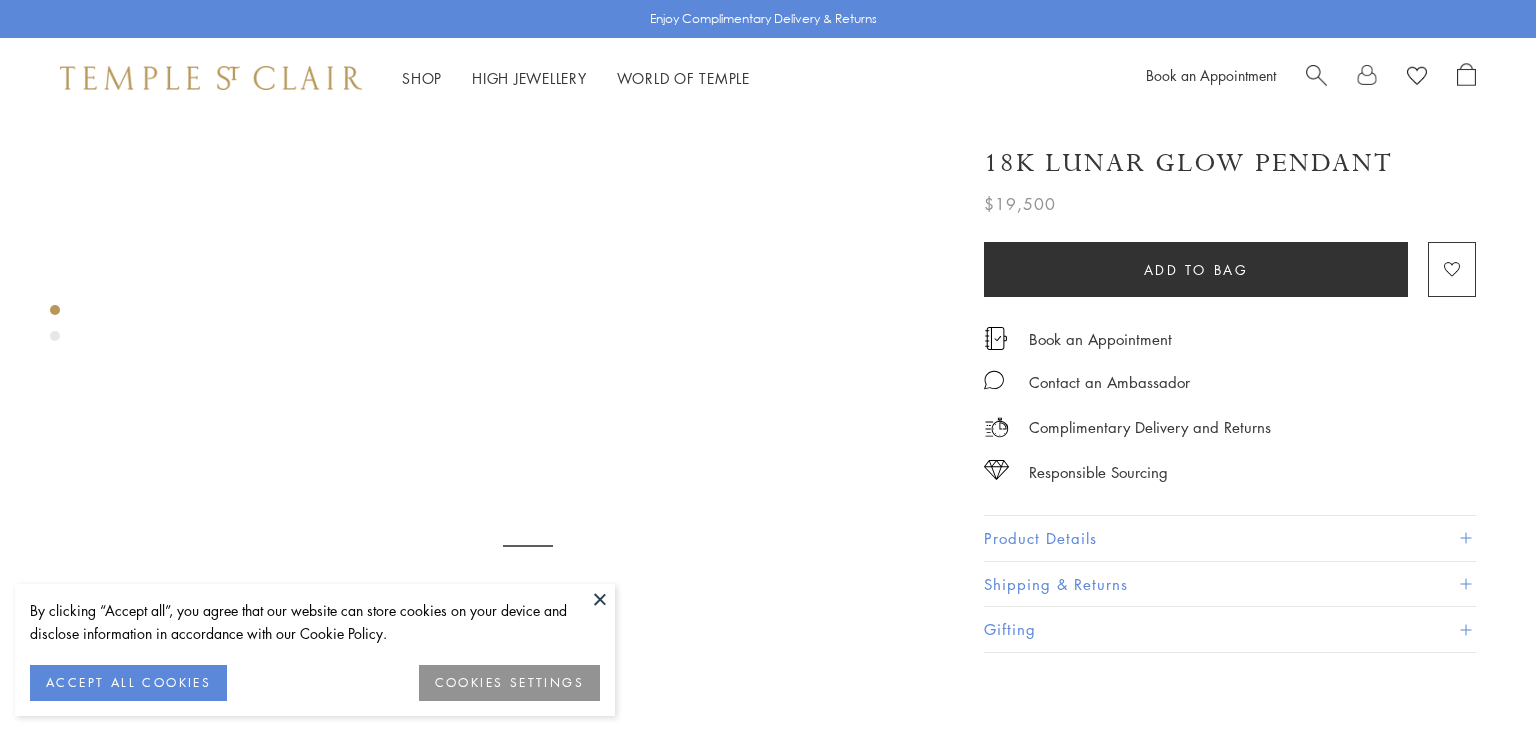scroll, scrollTop: 0, scrollLeft: 0, axis: both 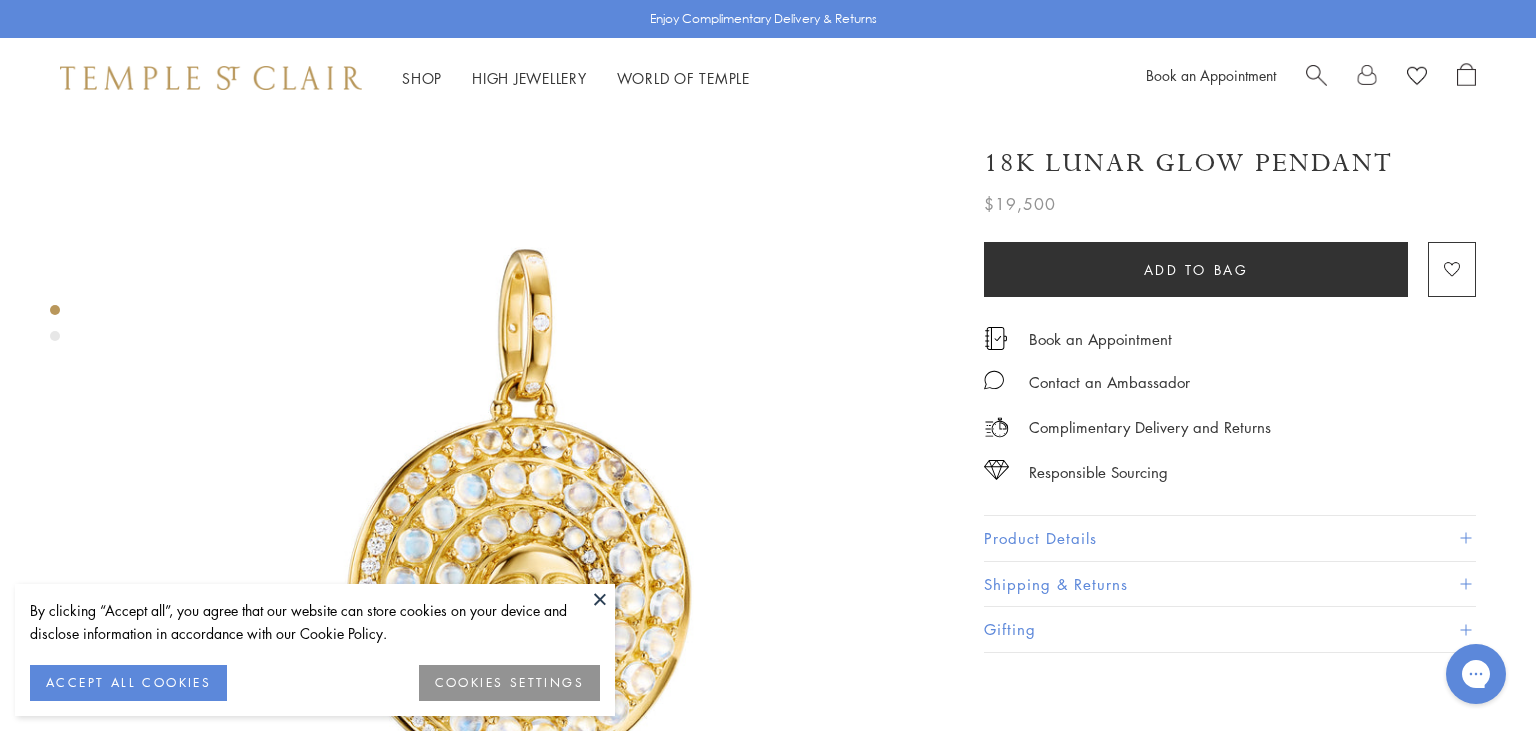 click on "Product Details" at bounding box center (1230, 538) 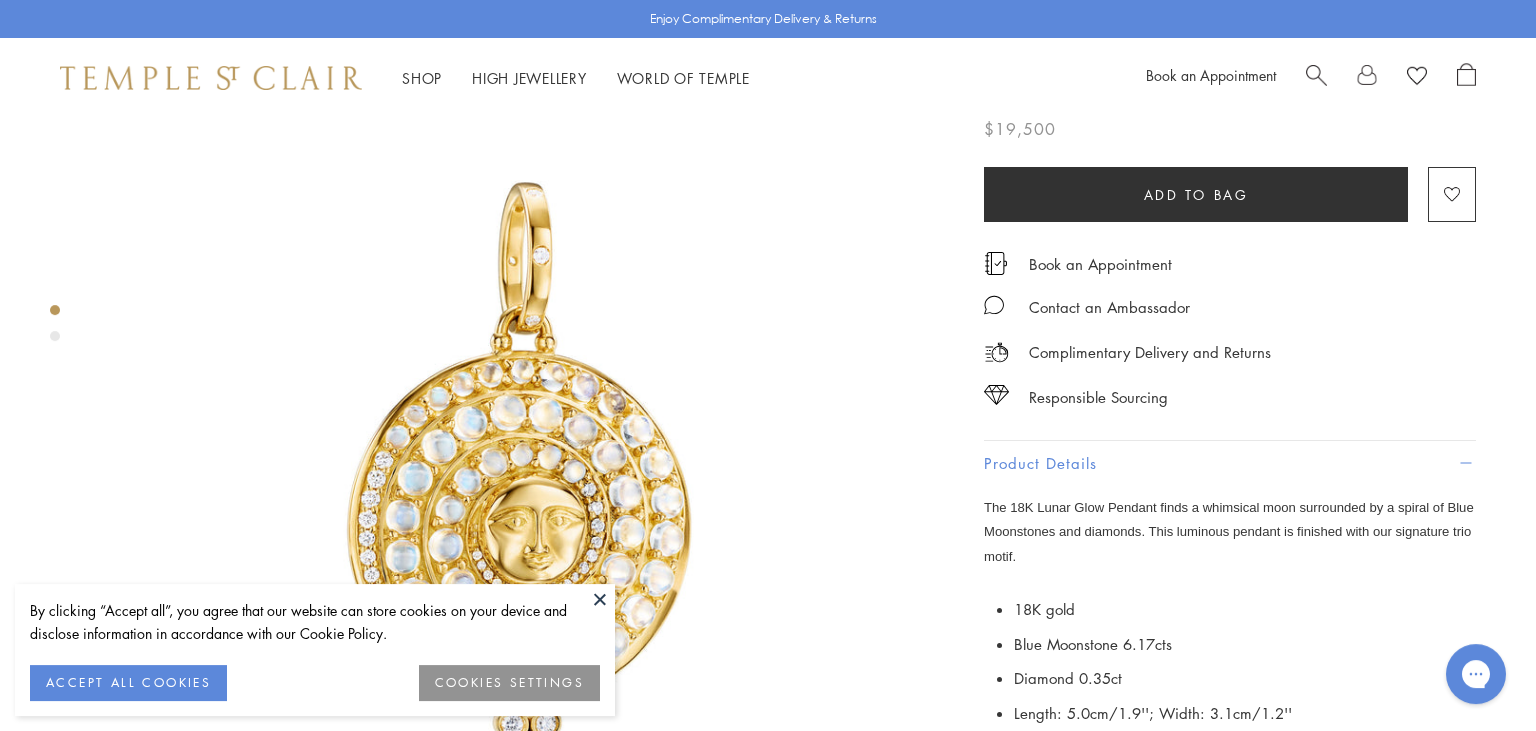 scroll, scrollTop: 68, scrollLeft: 0, axis: vertical 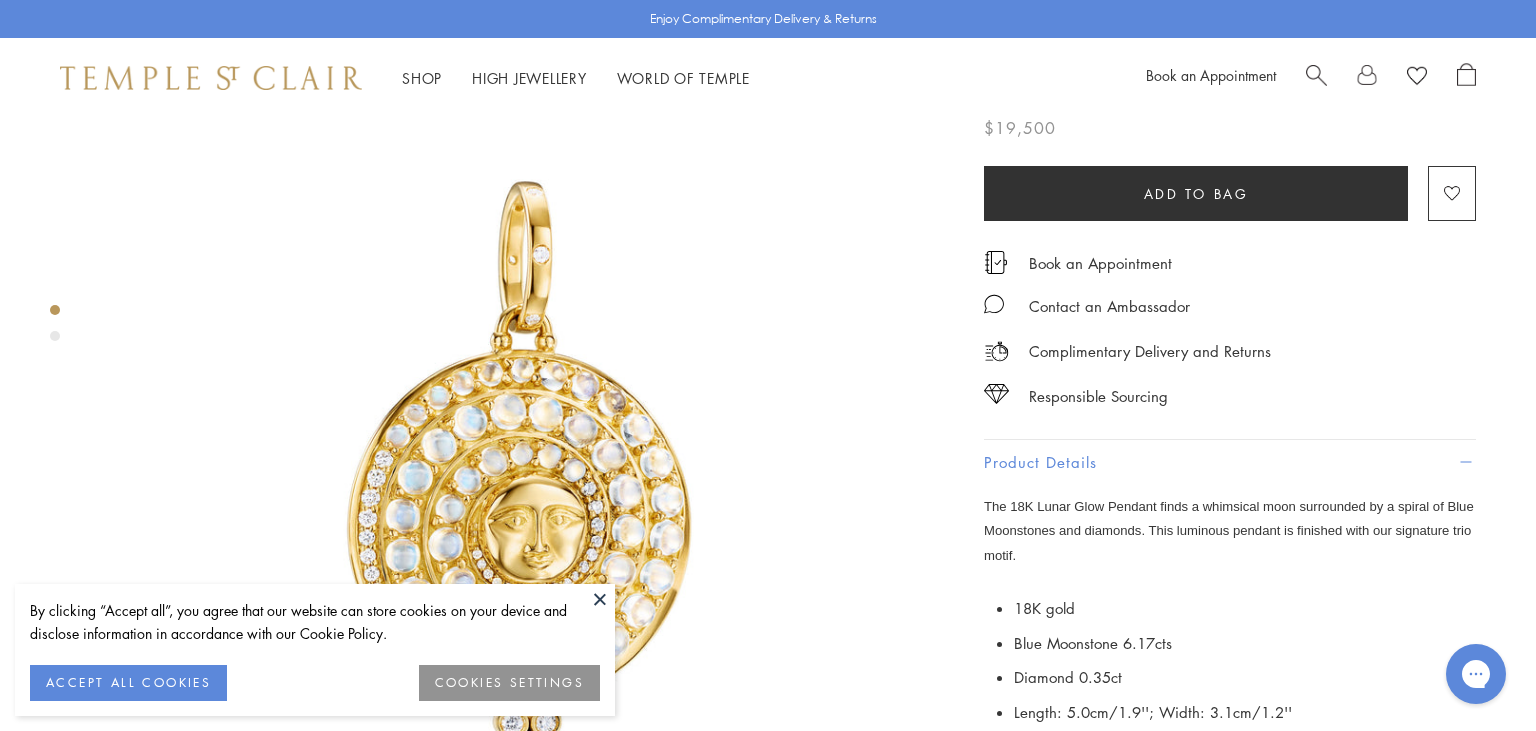 click at bounding box center [600, 599] 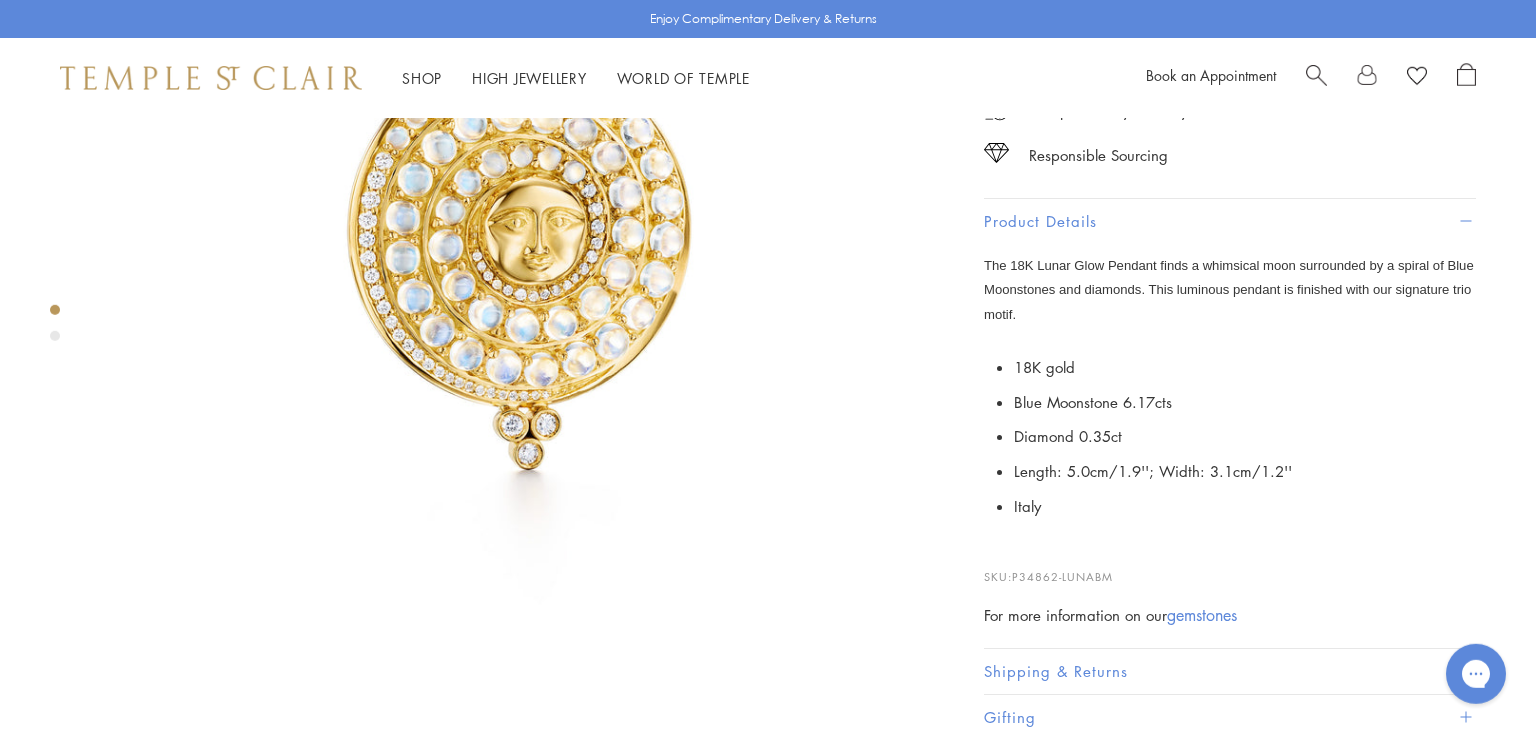 scroll, scrollTop: 0, scrollLeft: 0, axis: both 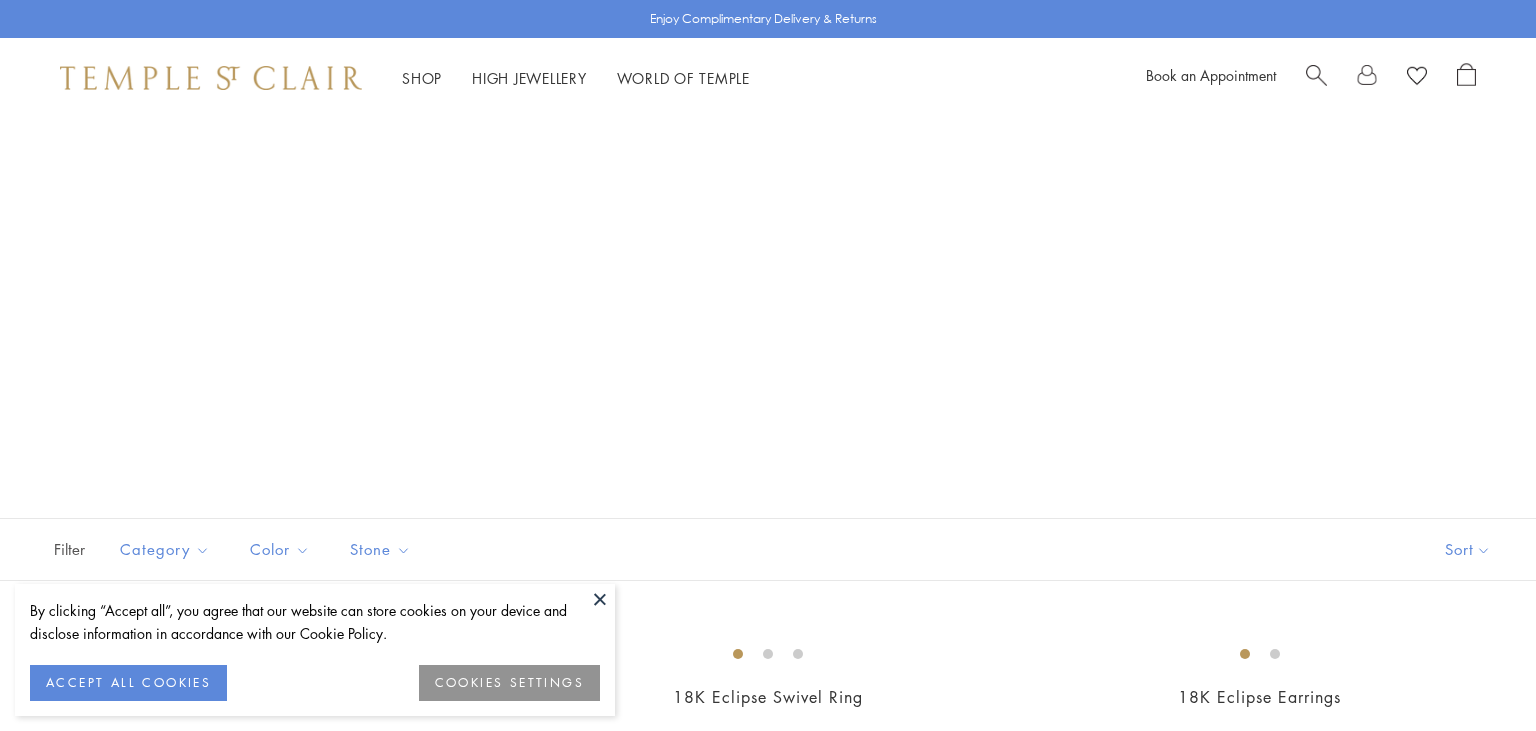 click at bounding box center [0, 0] 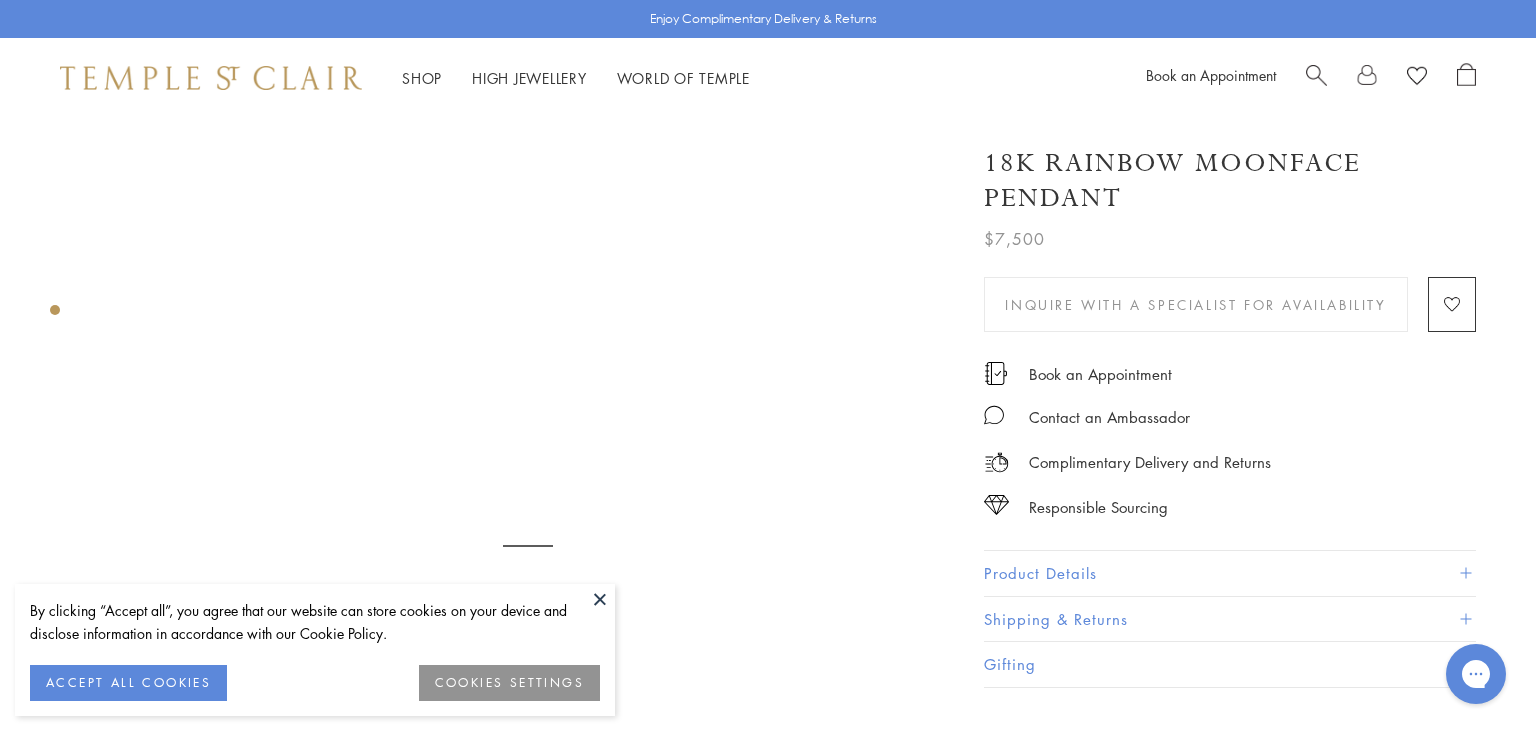 scroll, scrollTop: 0, scrollLeft: 0, axis: both 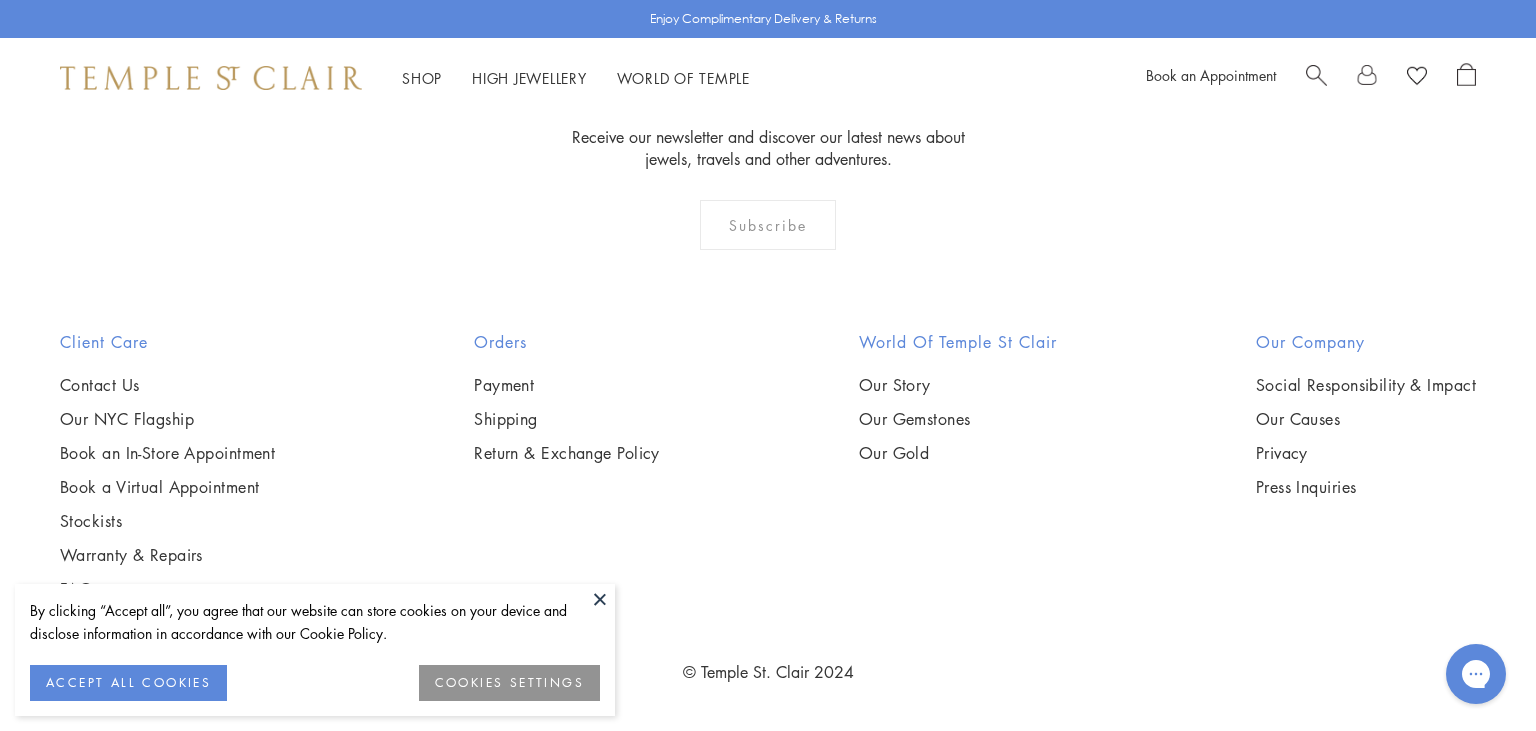 click at bounding box center [600, 599] 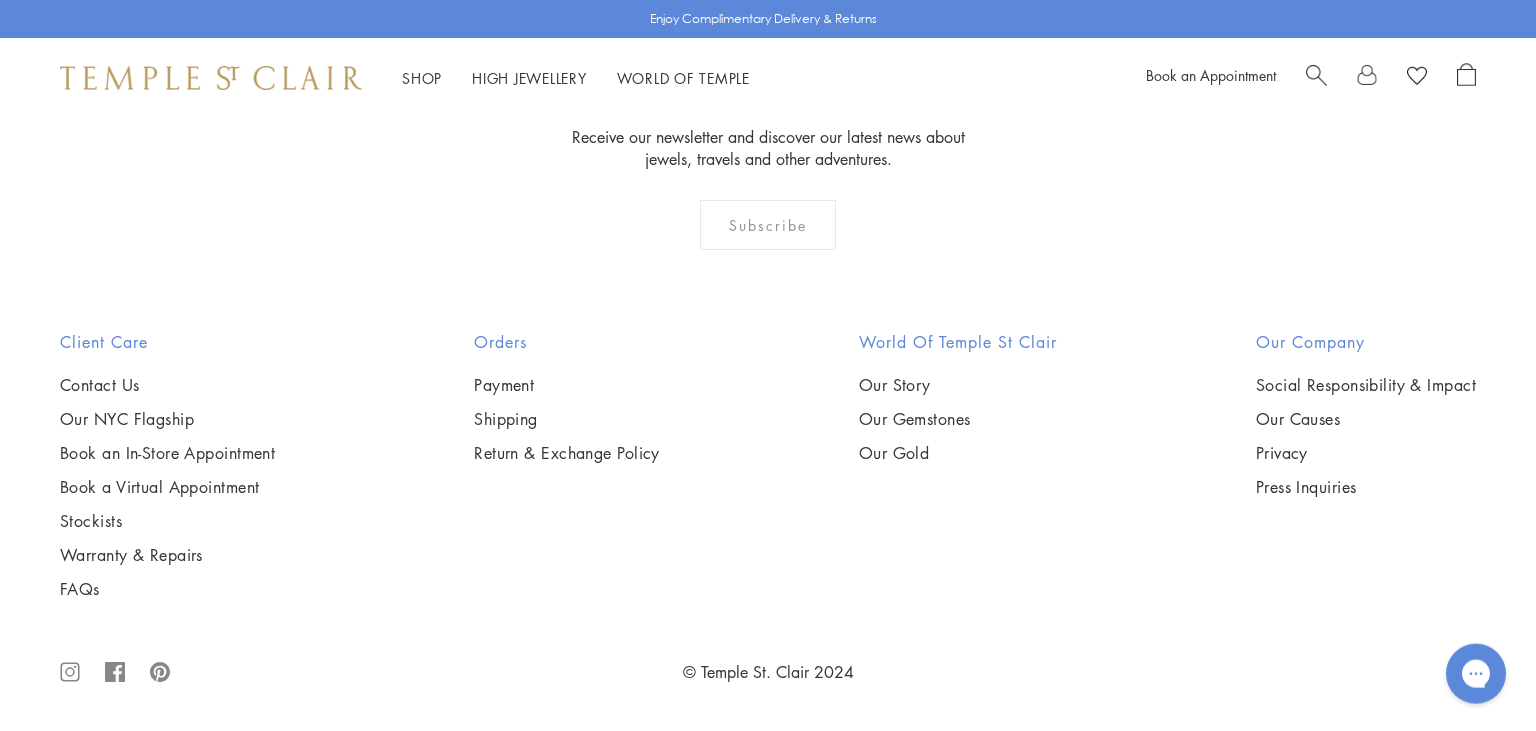 scroll, scrollTop: 6358, scrollLeft: 0, axis: vertical 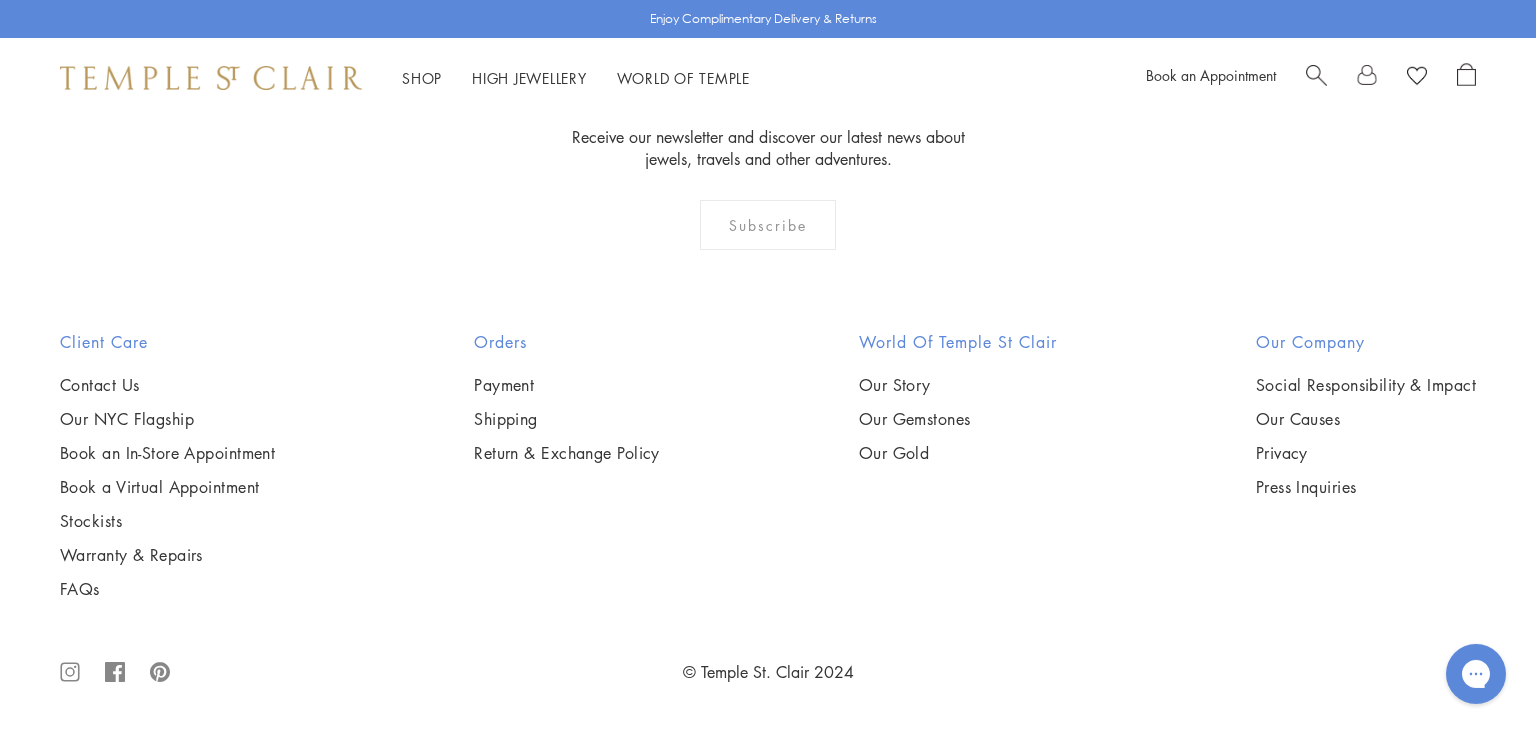 click on "2" at bounding box center [736, -99] 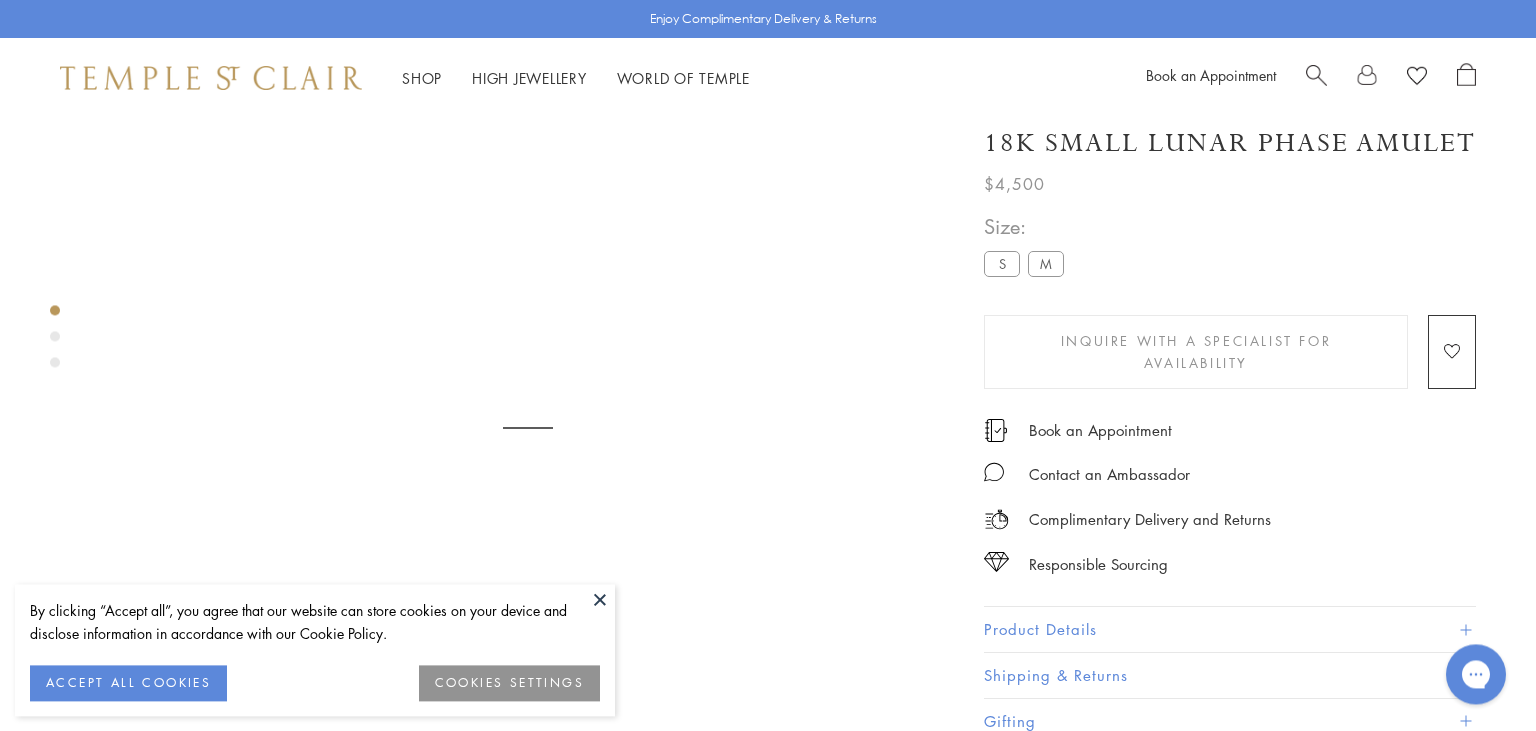 scroll, scrollTop: 0, scrollLeft: 0, axis: both 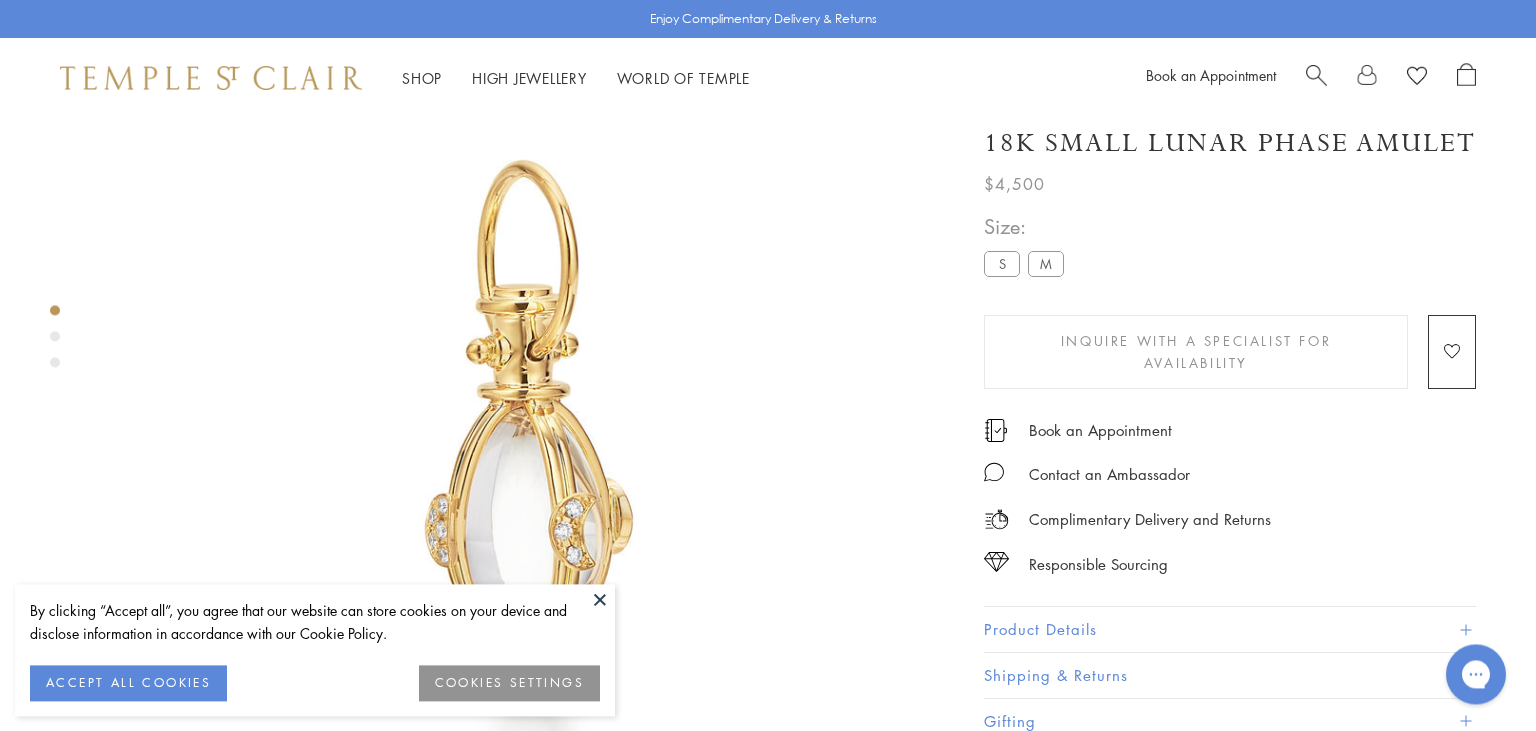 click at bounding box center (600, 599) 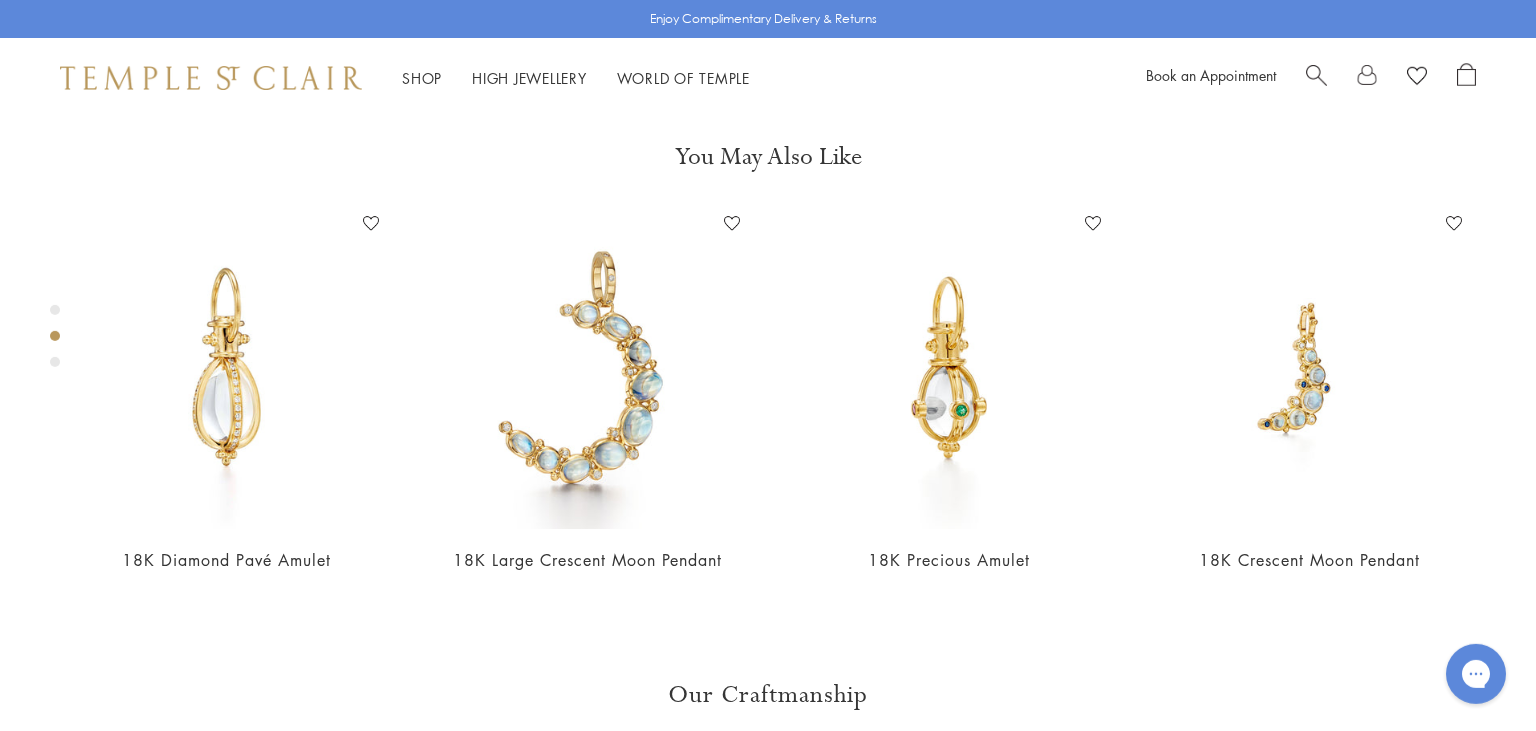 scroll, scrollTop: 900, scrollLeft: 0, axis: vertical 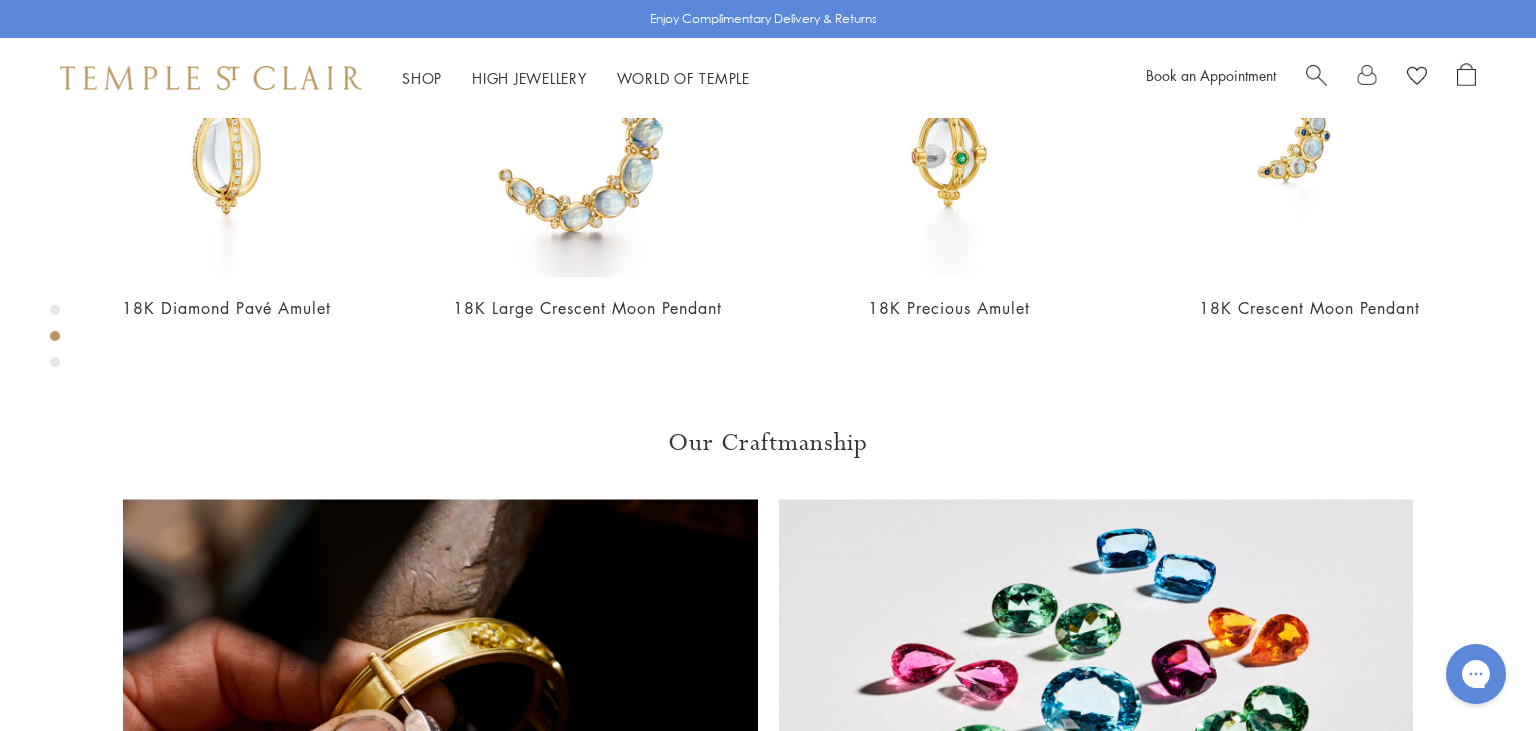 click on "Product Details" at bounding box center [1230, -297] 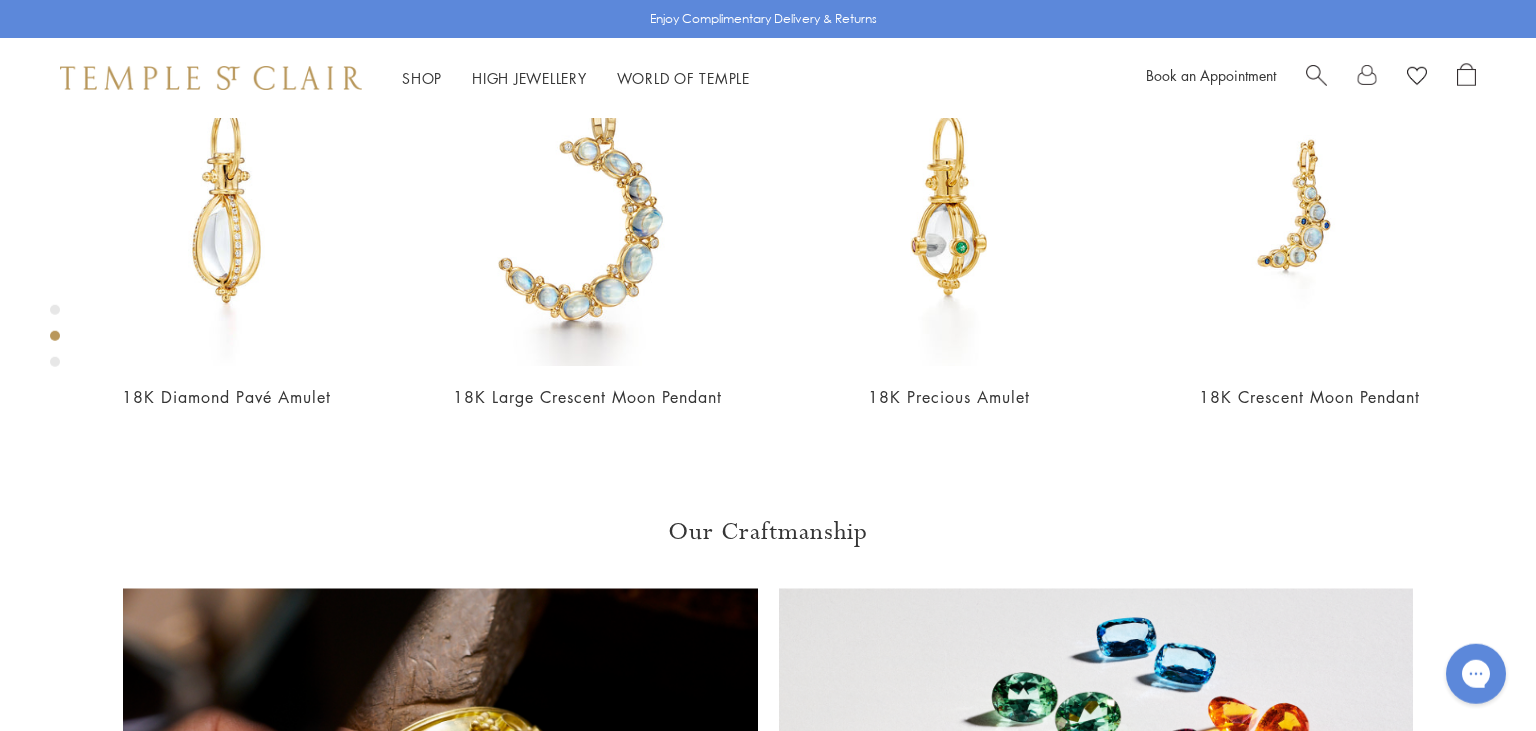 scroll, scrollTop: 1309, scrollLeft: 0, axis: vertical 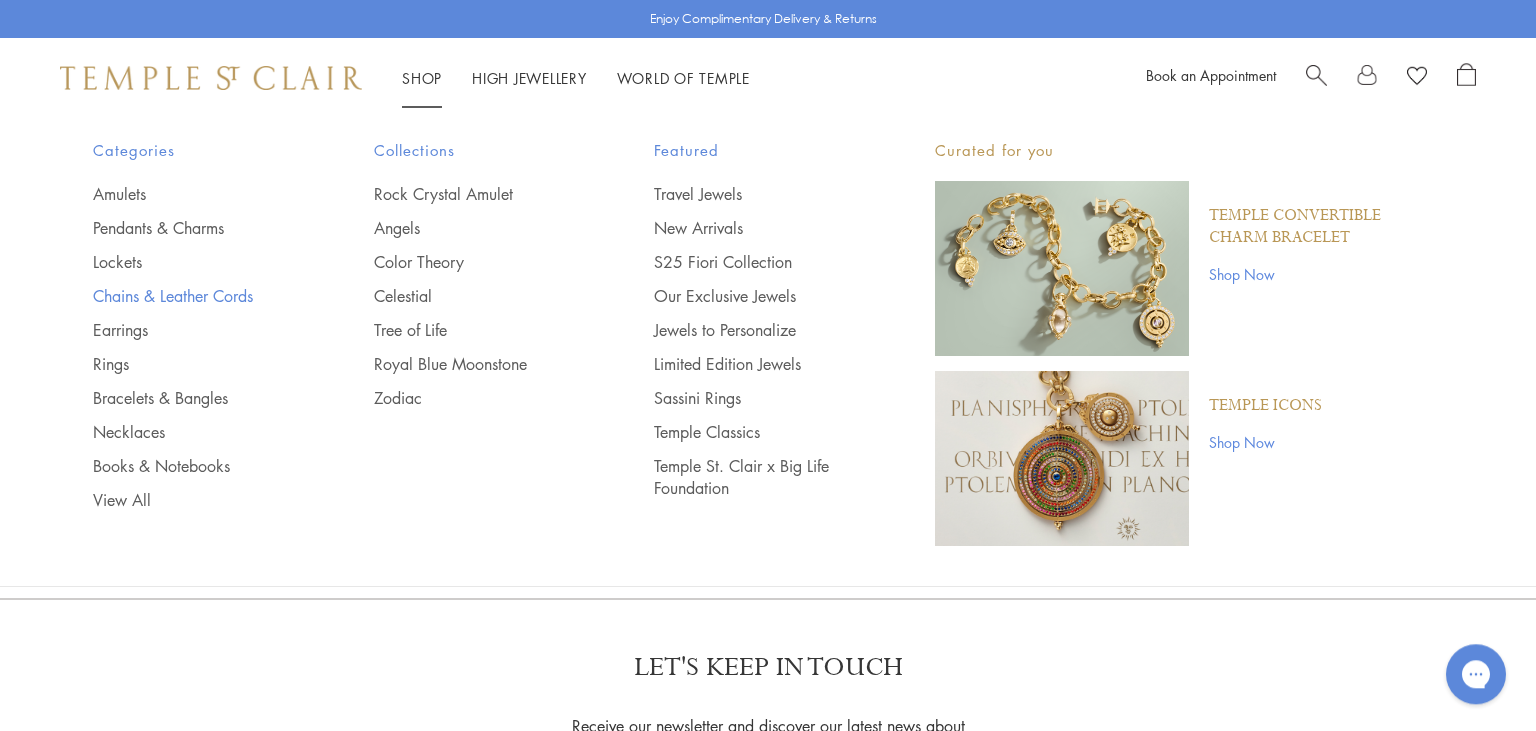 click on "Chains & Leather Cords" at bounding box center [193, 296] 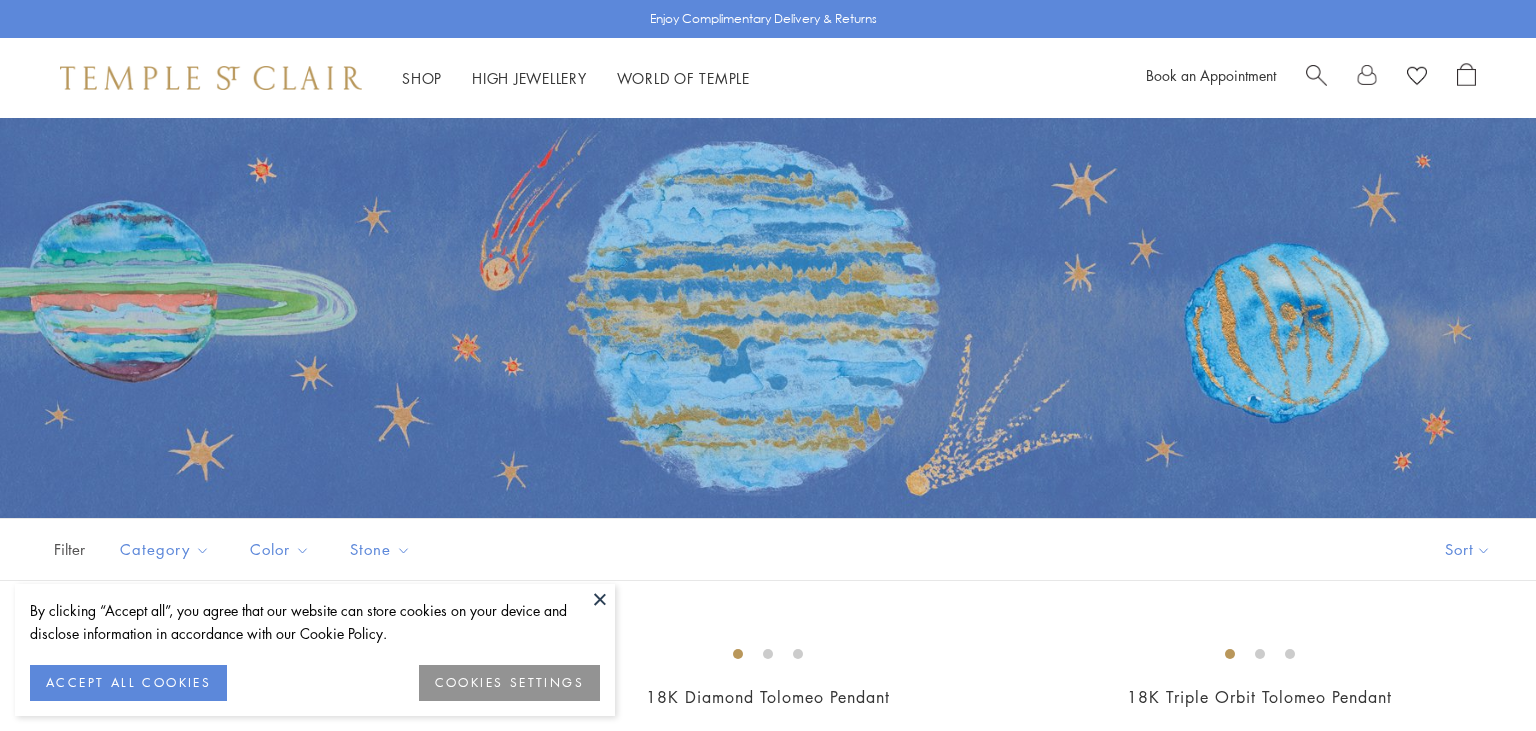 scroll, scrollTop: 0, scrollLeft: 0, axis: both 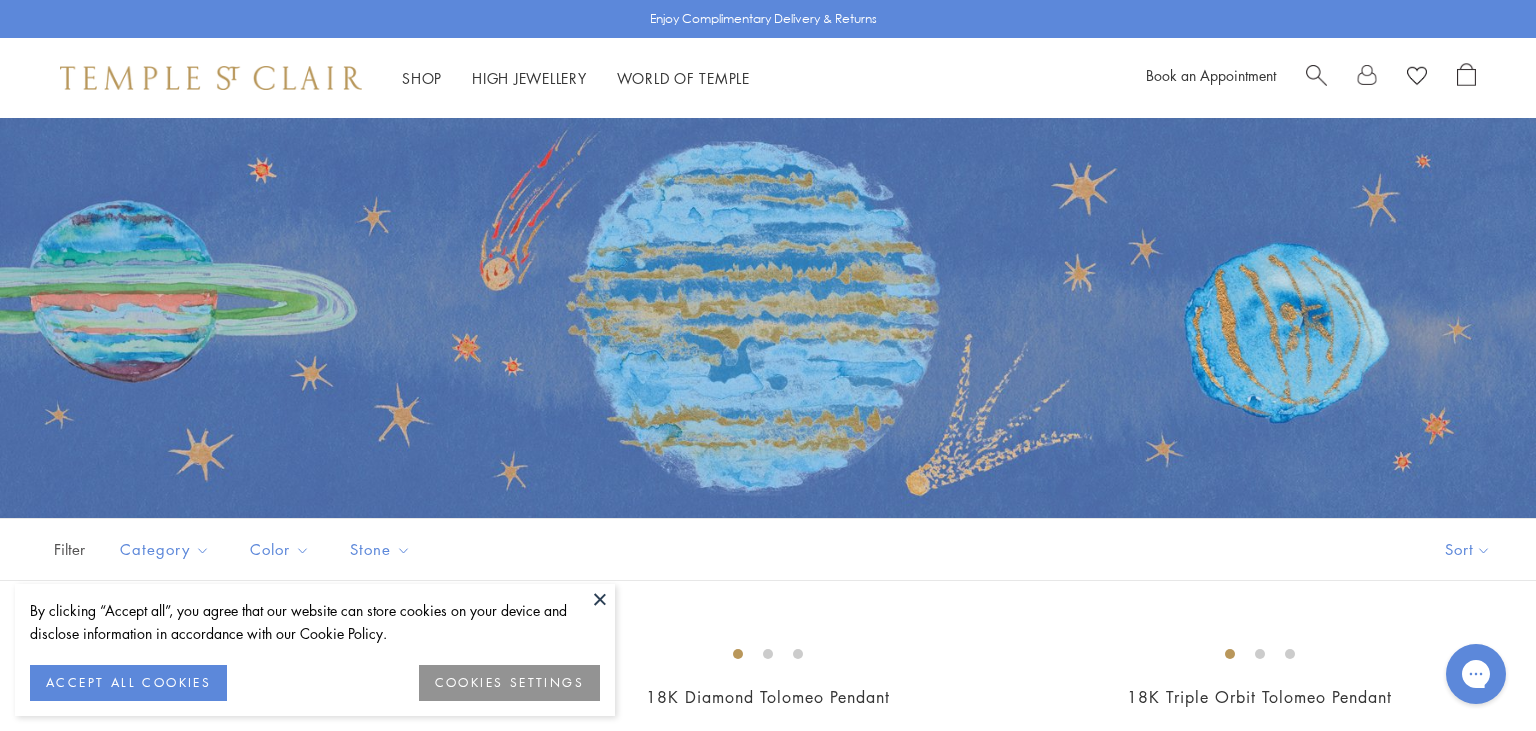 click at bounding box center [600, 599] 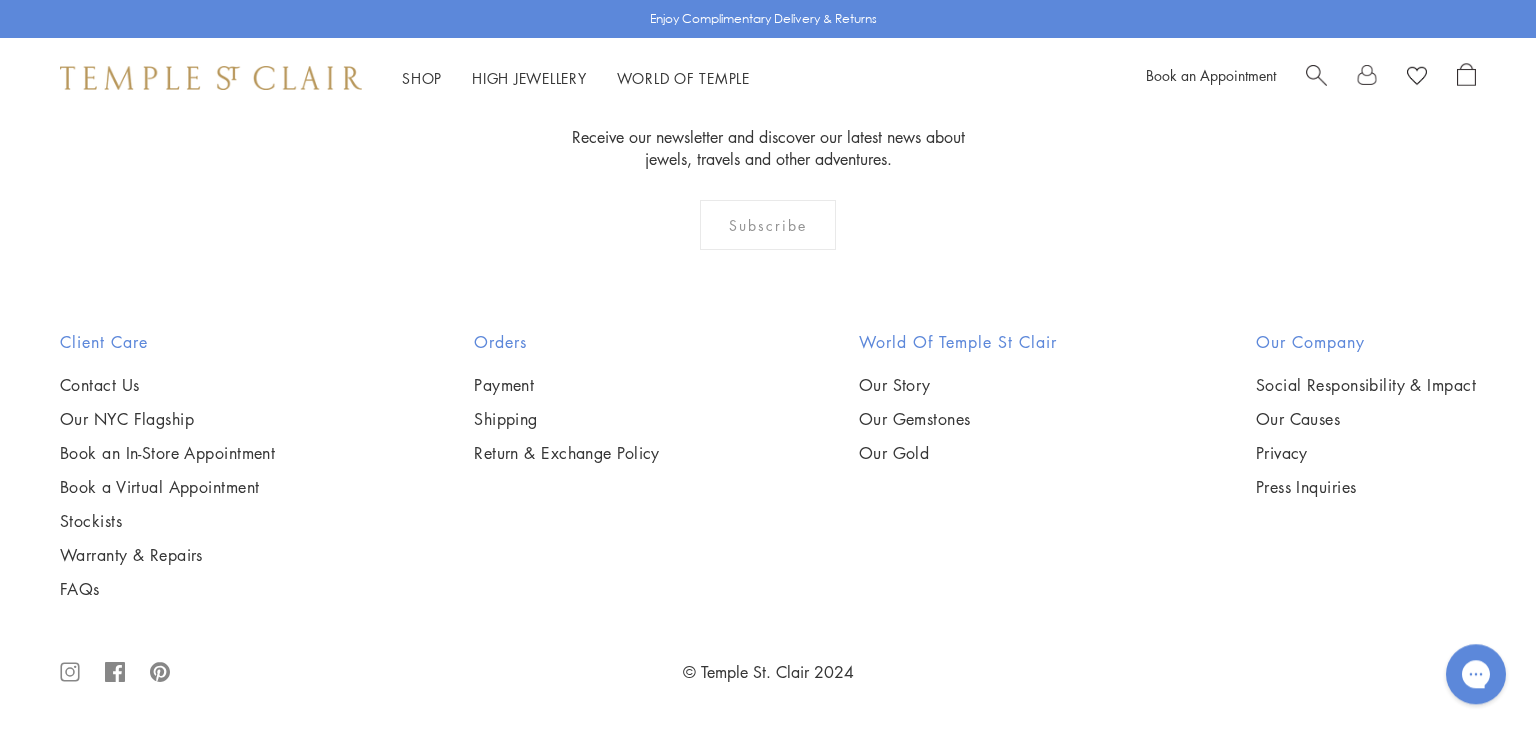 scroll, scrollTop: 8644, scrollLeft: 0, axis: vertical 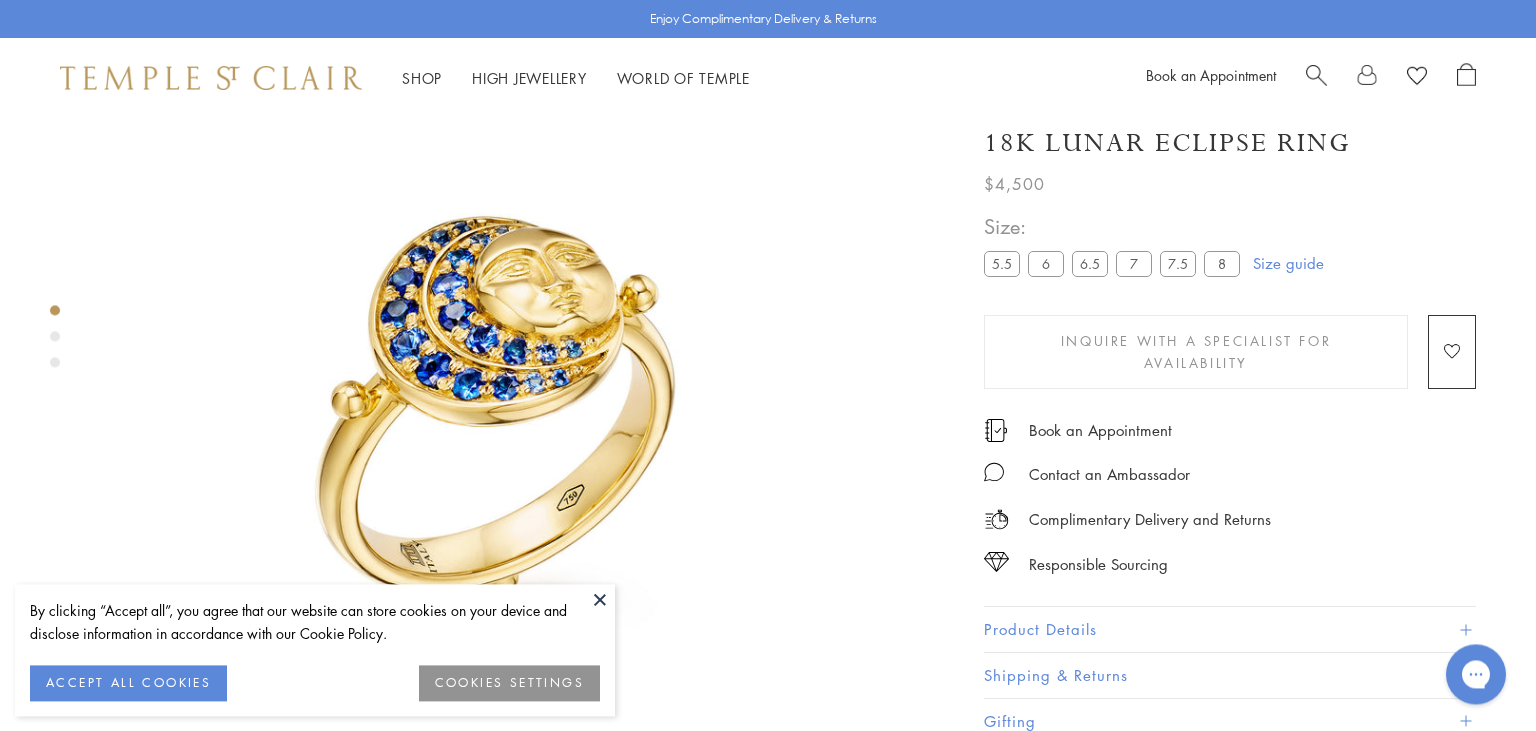 click at bounding box center (600, 599) 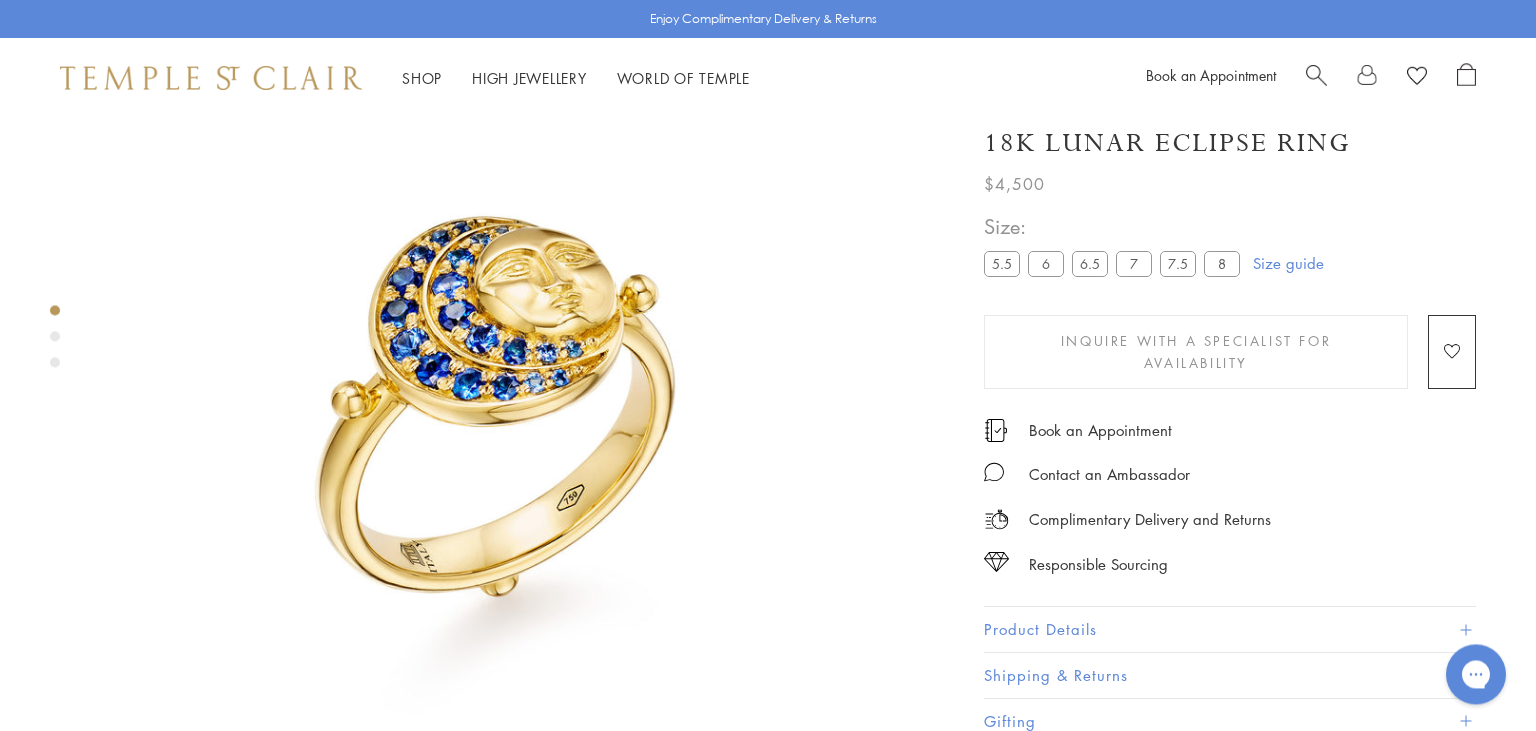 click on "Product Details" at bounding box center (1230, 629) 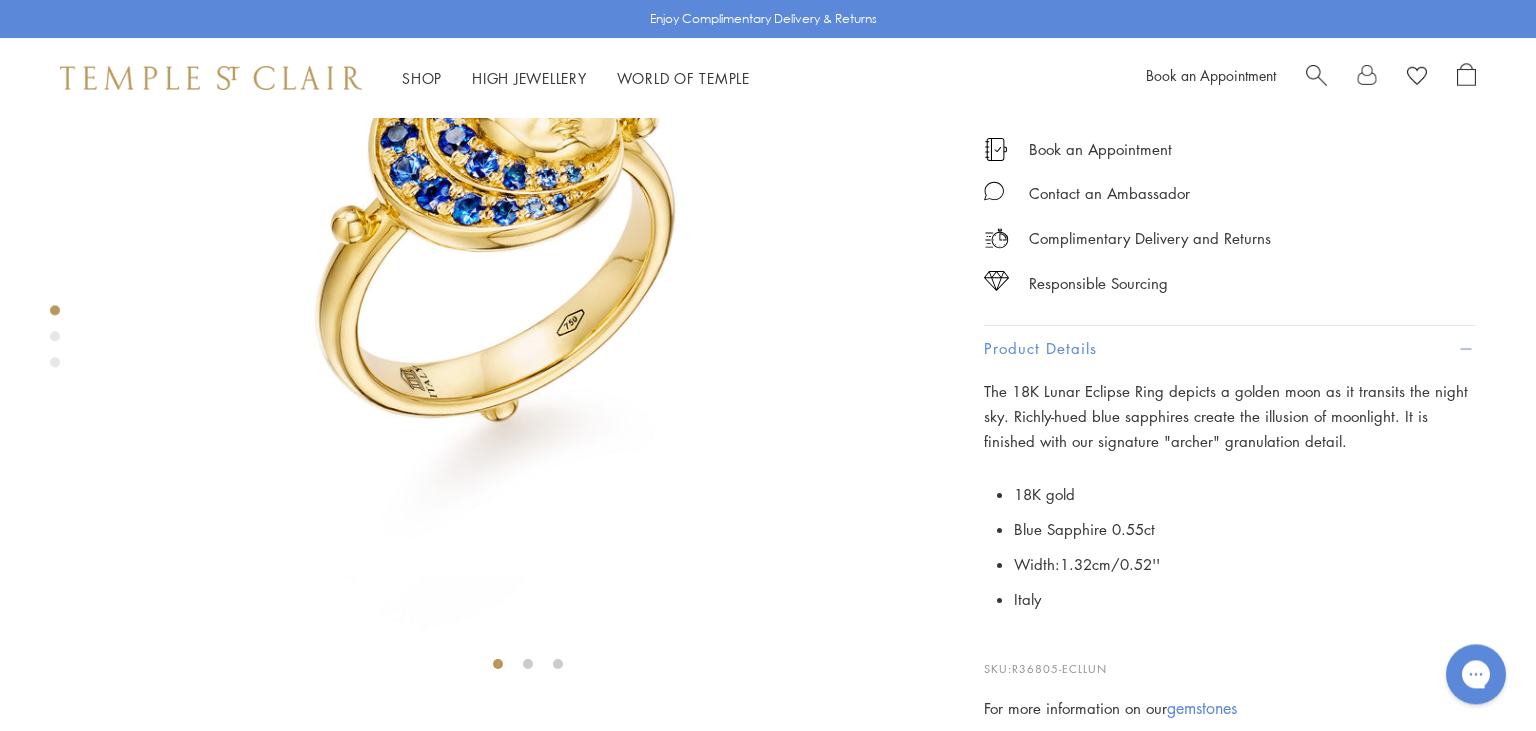 scroll, scrollTop: 292, scrollLeft: 0, axis: vertical 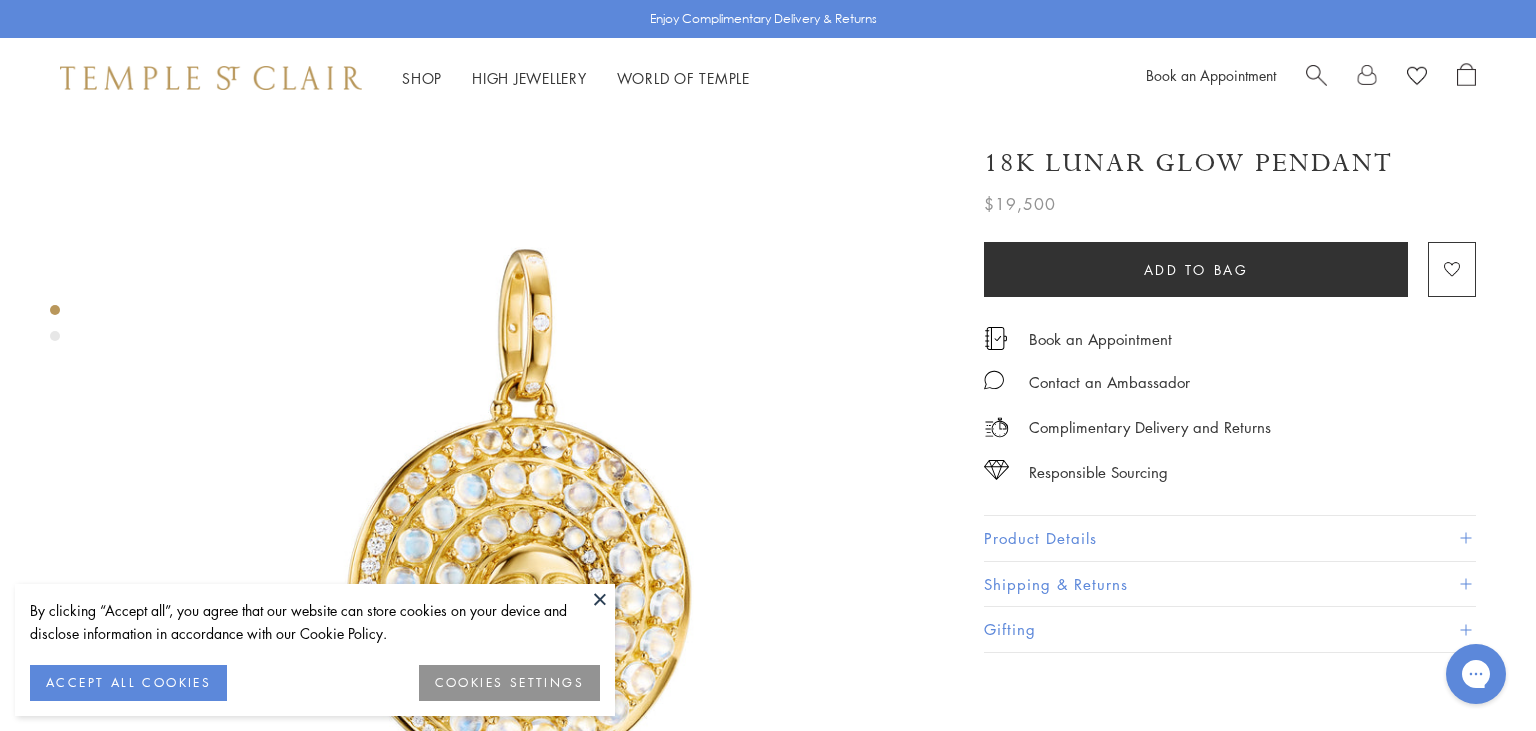click at bounding box center (600, 599) 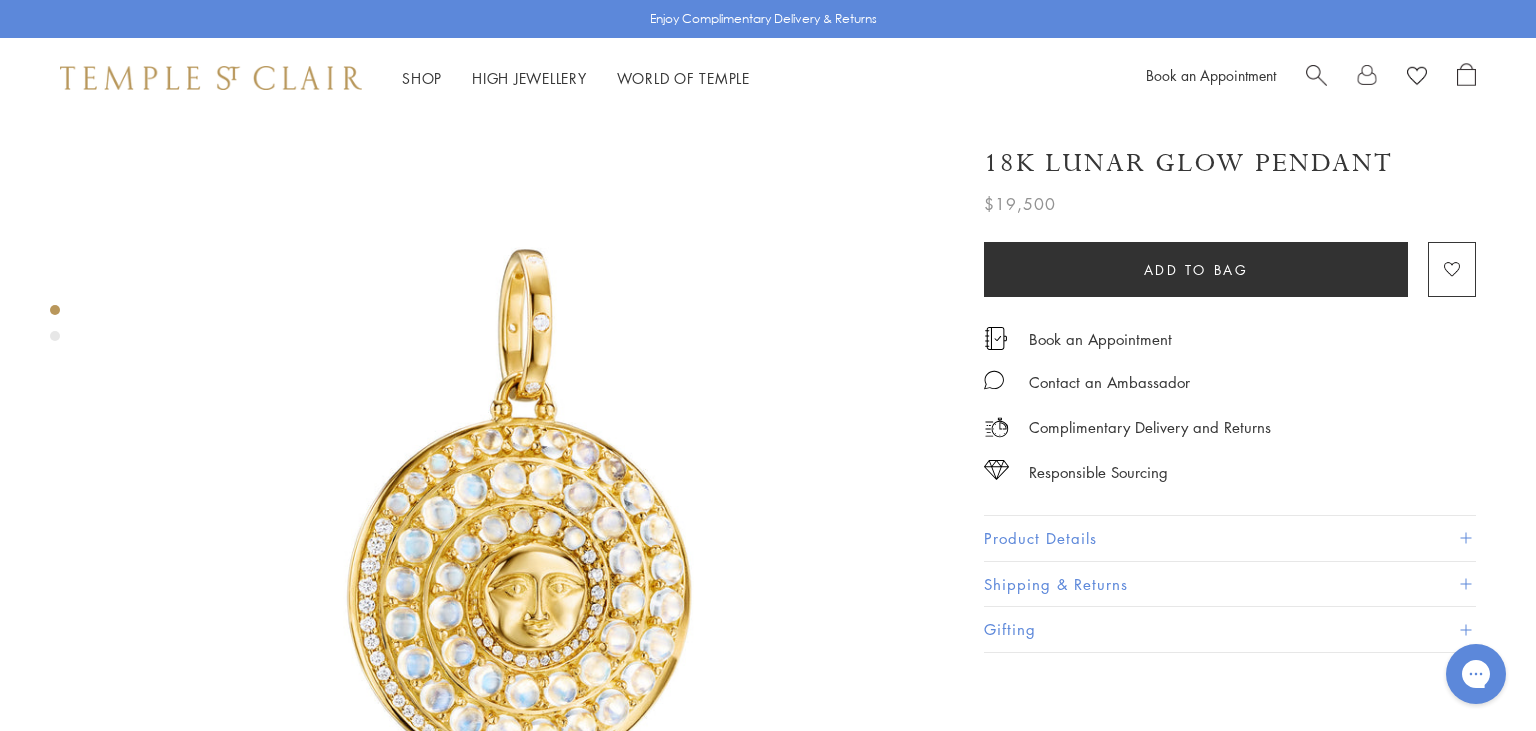 click on "Product Details" at bounding box center (1230, 538) 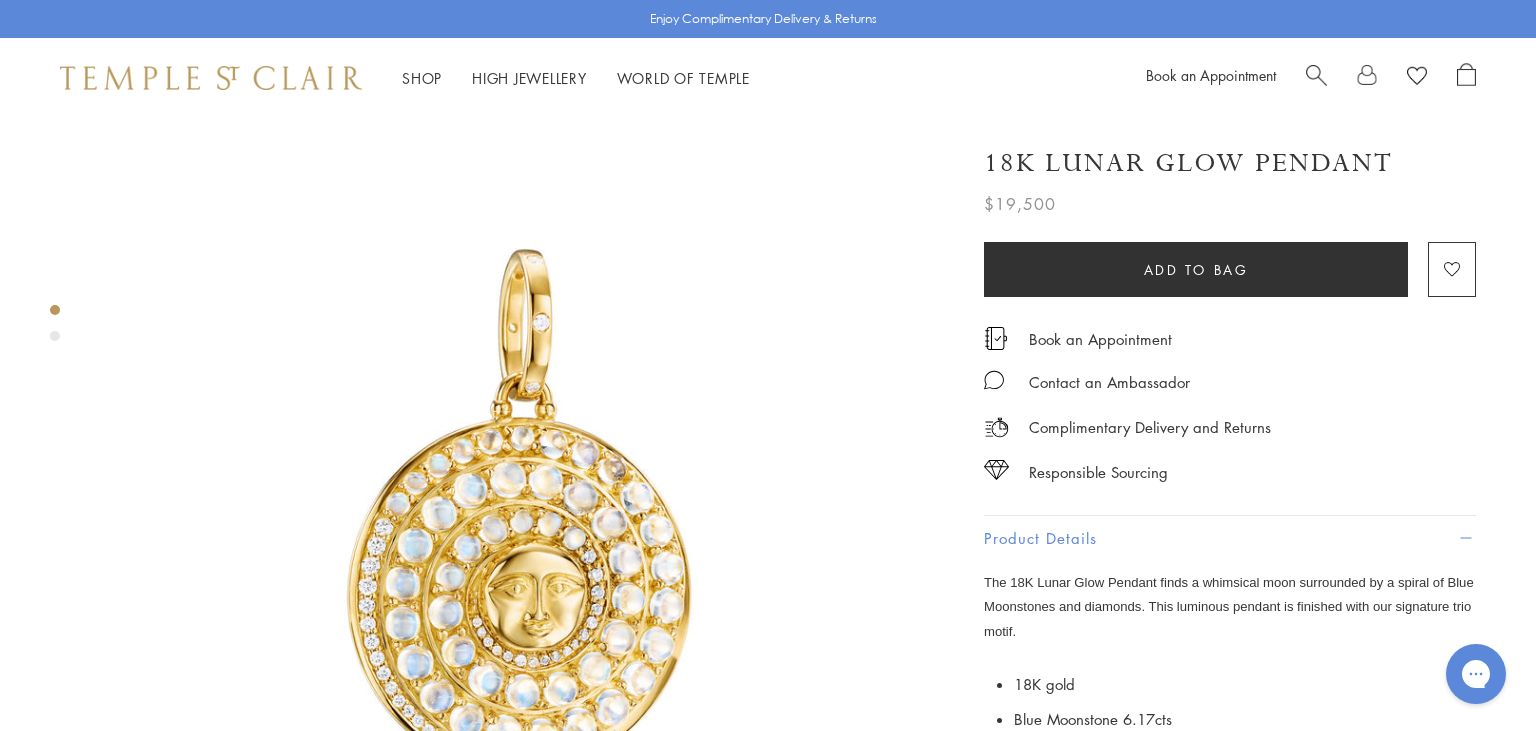click on "Responsible Sourcing" at bounding box center [1230, 462] 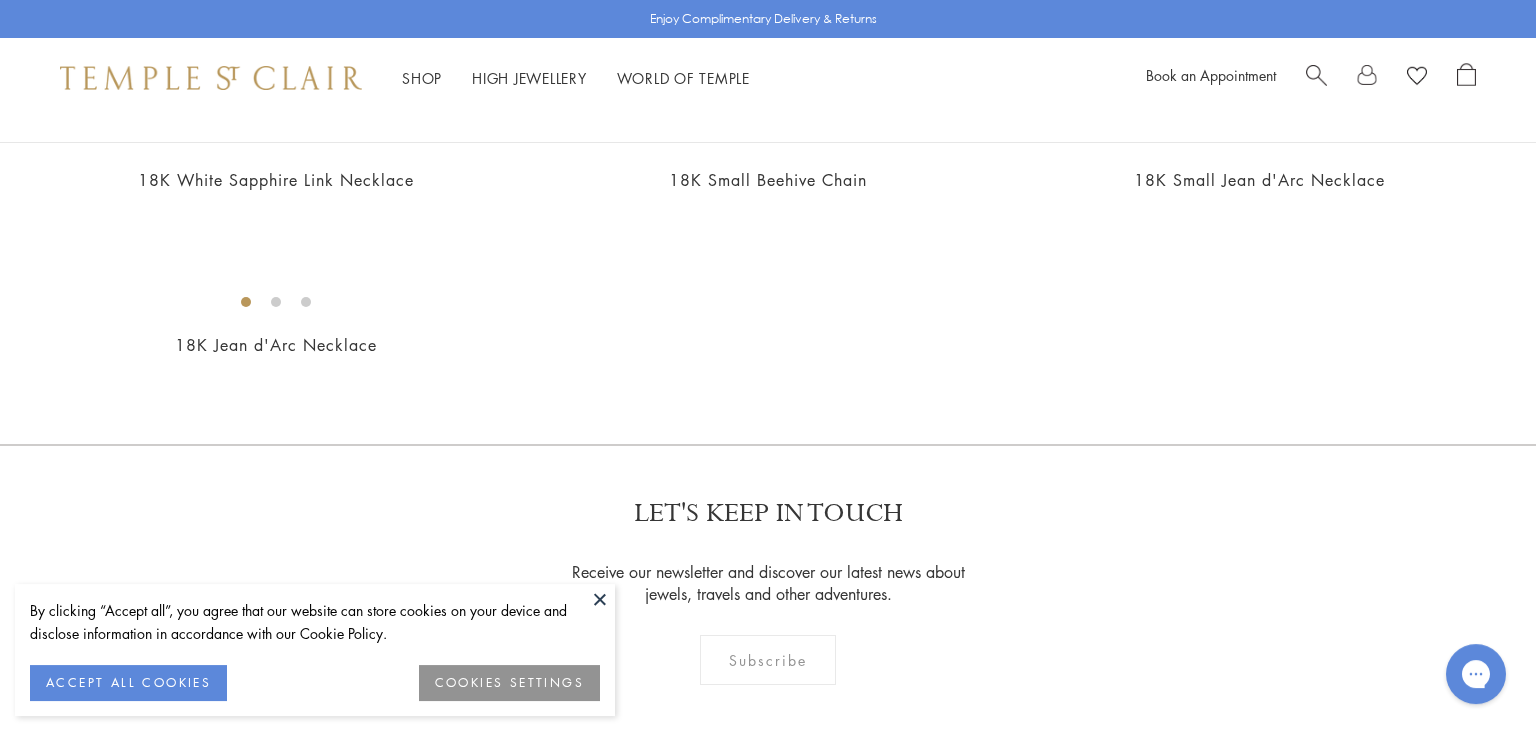 scroll, scrollTop: 1256, scrollLeft: 0, axis: vertical 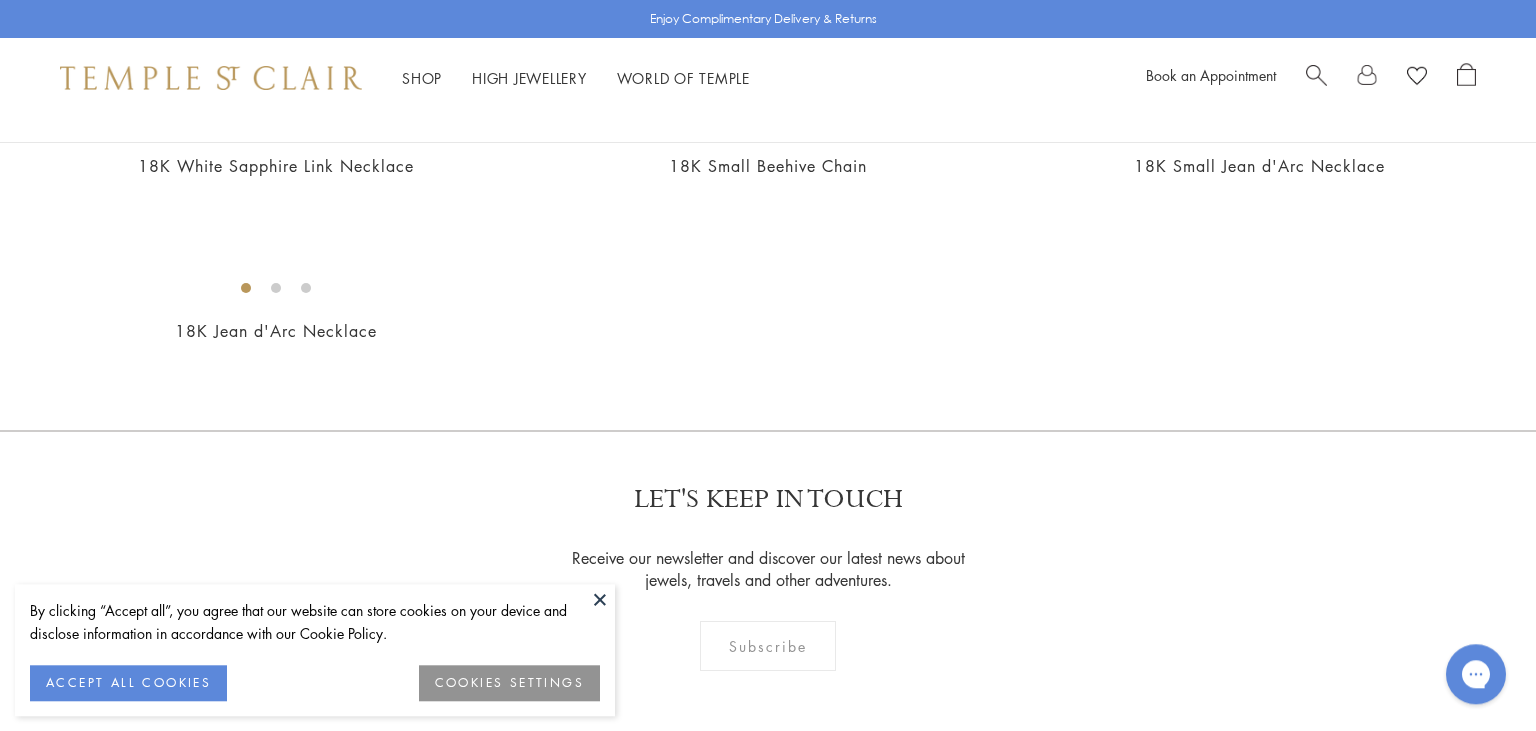click at bounding box center (600, 599) 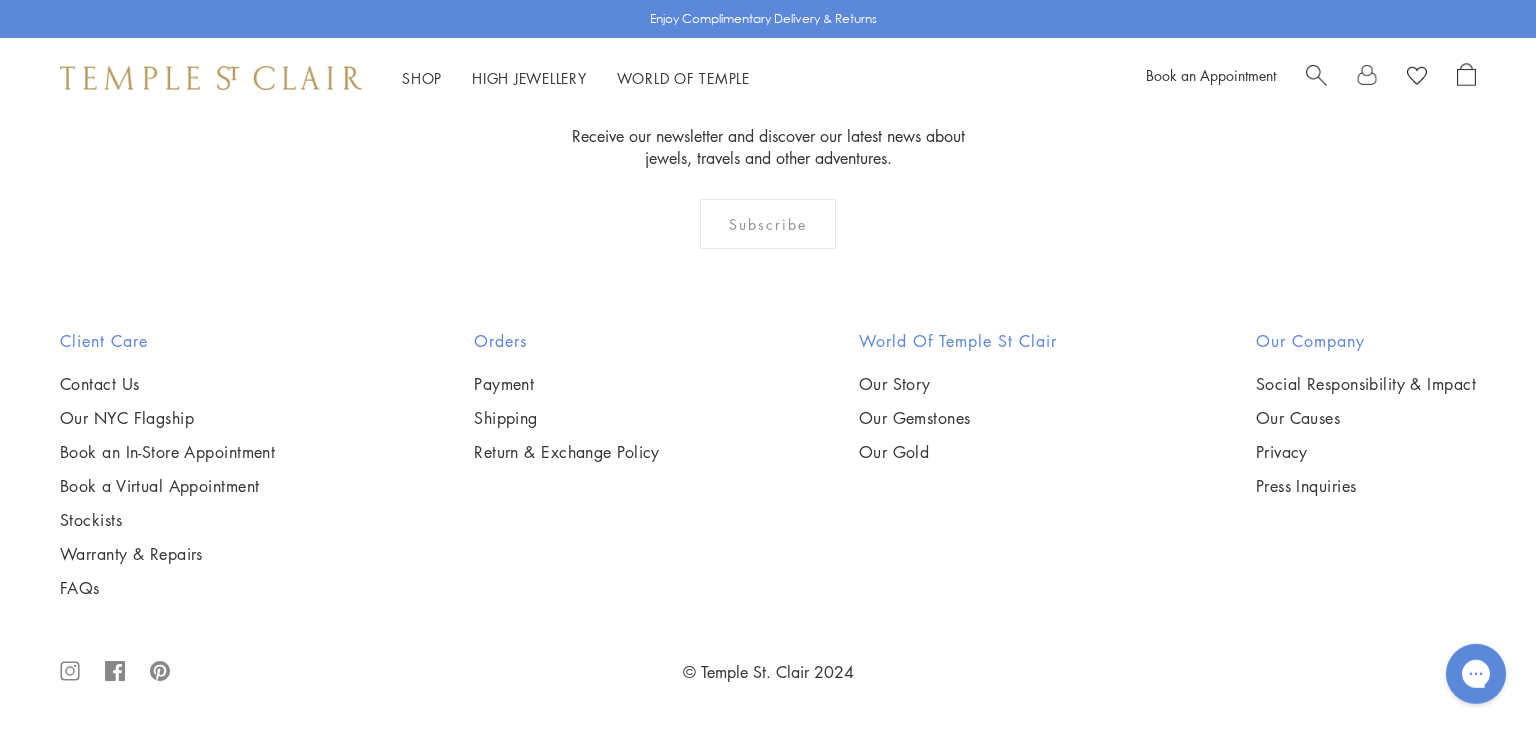scroll, scrollTop: 3122, scrollLeft: 0, axis: vertical 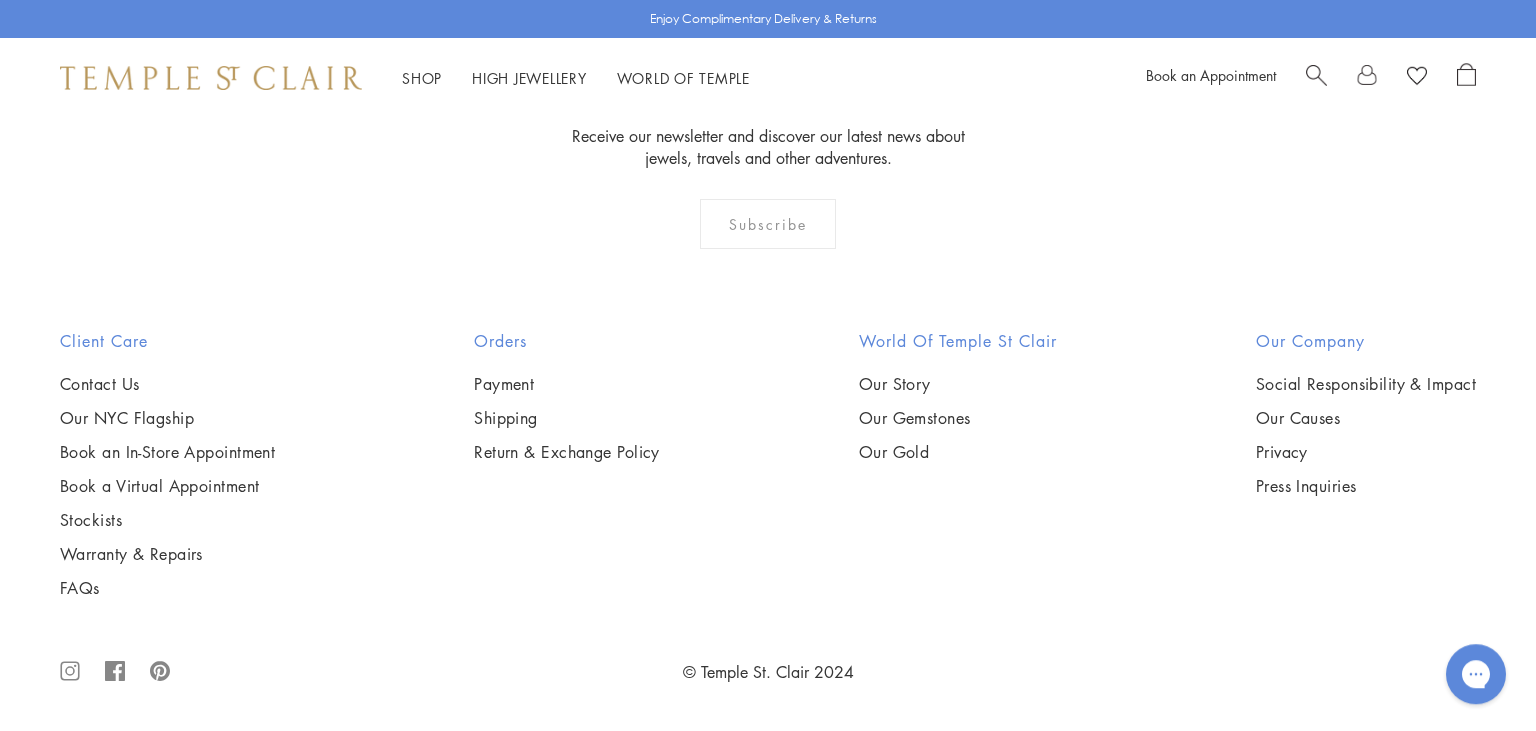 click at bounding box center [0, 0] 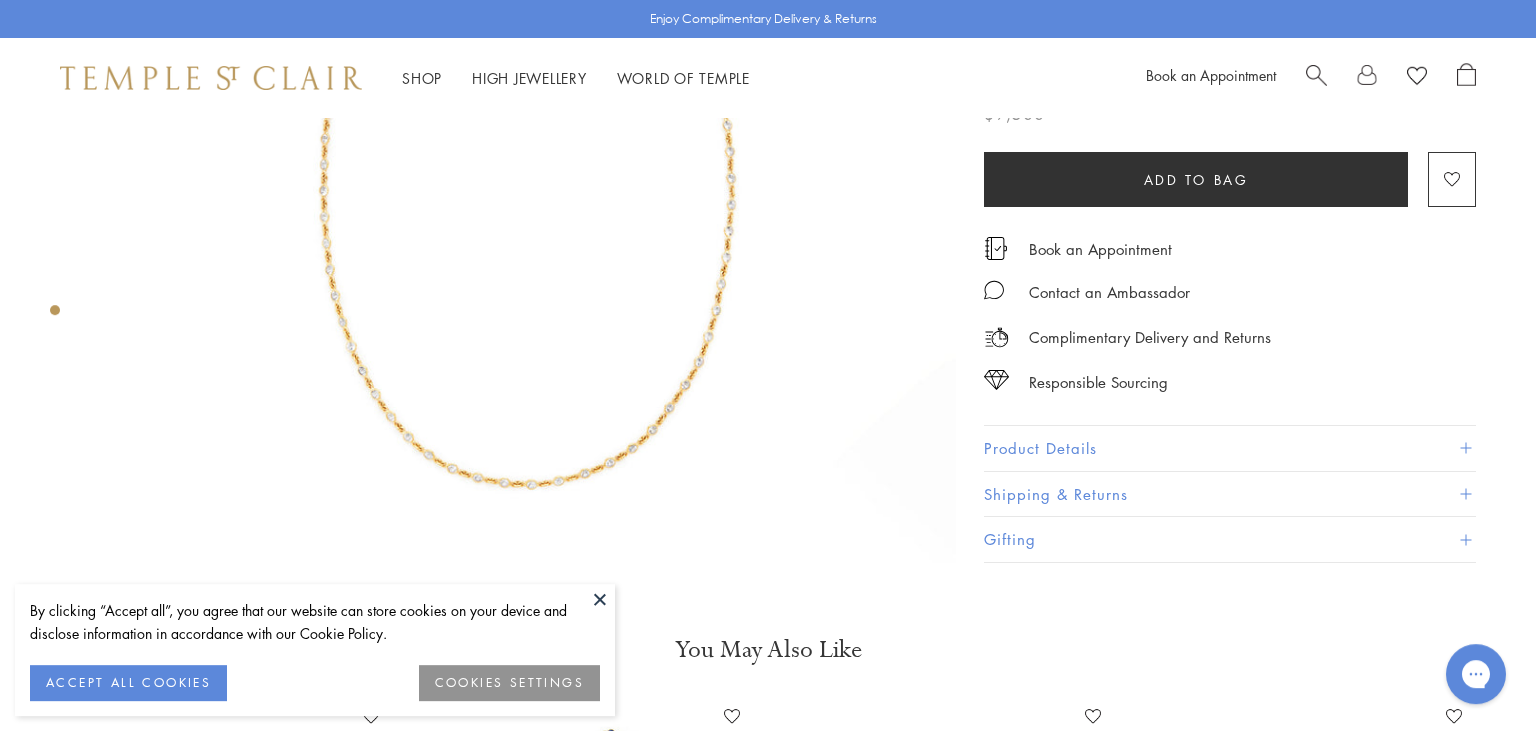scroll, scrollTop: 363, scrollLeft: 0, axis: vertical 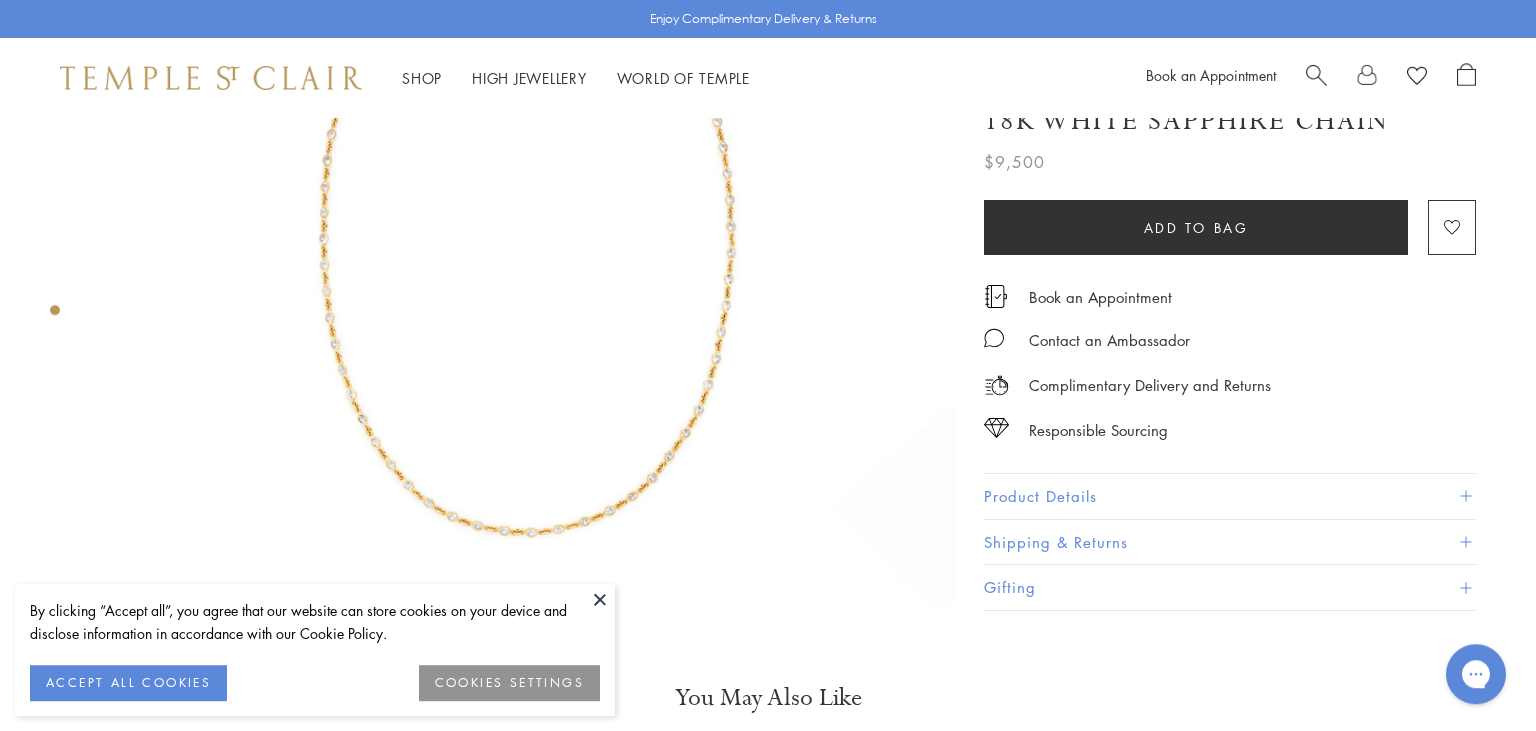 click on "Product Details" at bounding box center (1230, 496) 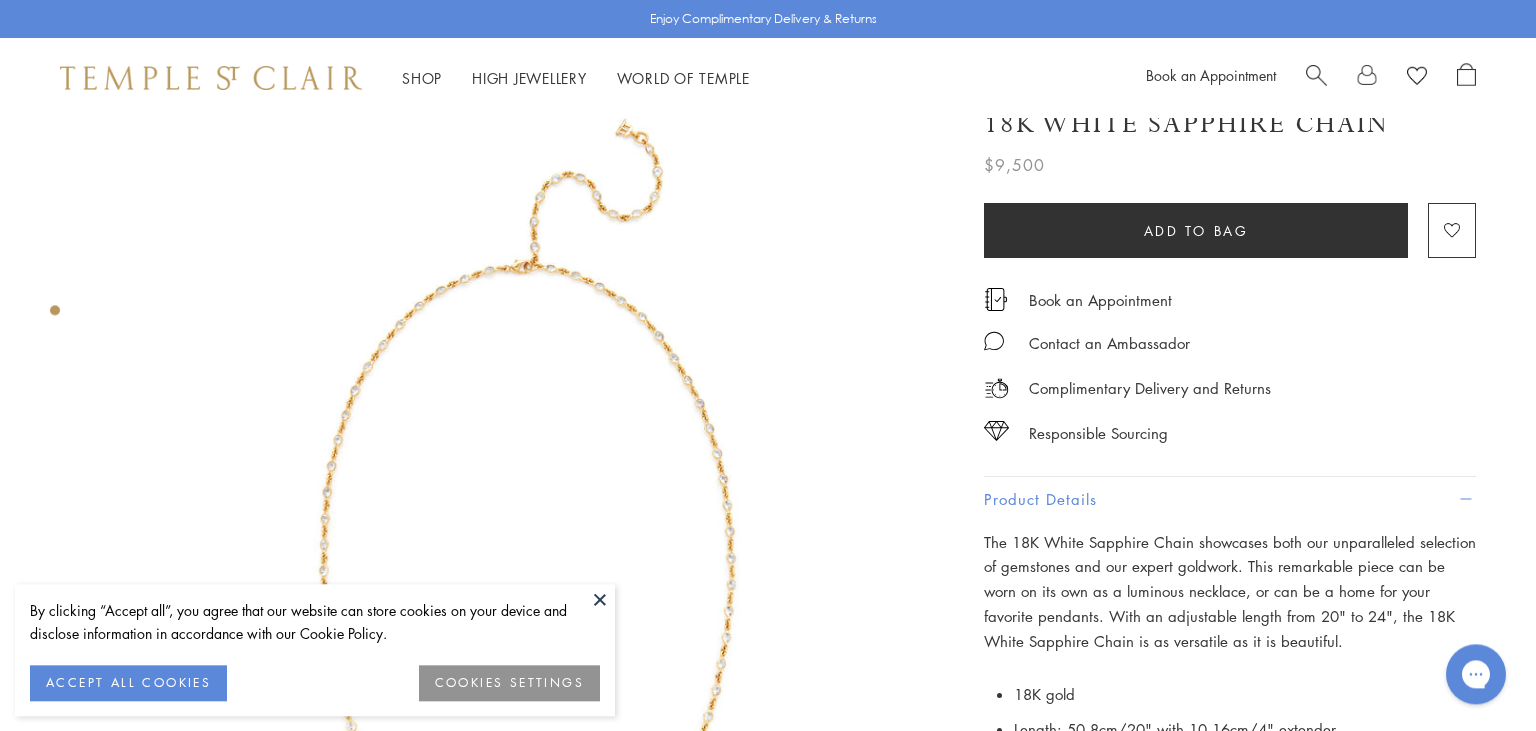 scroll, scrollTop: 28, scrollLeft: 0, axis: vertical 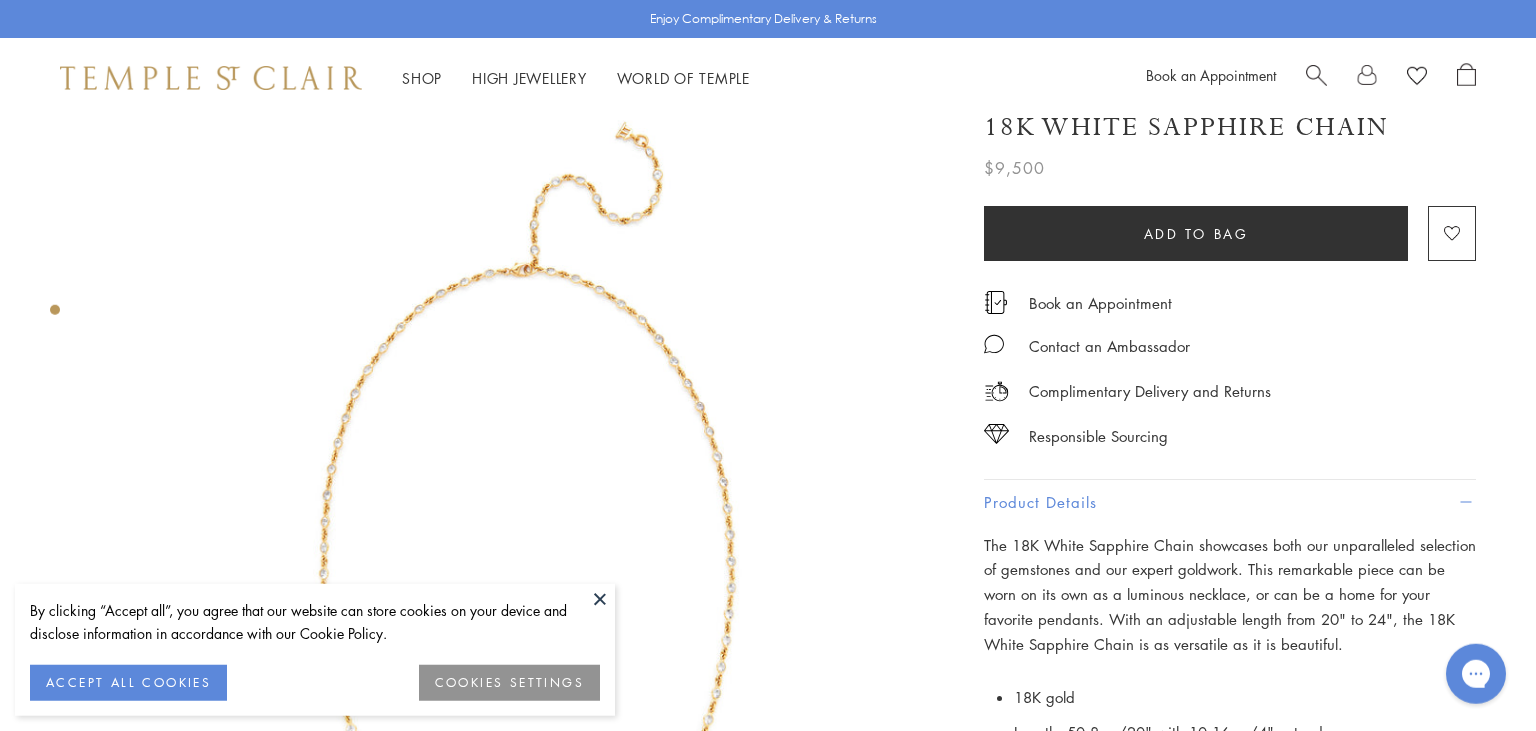 type 